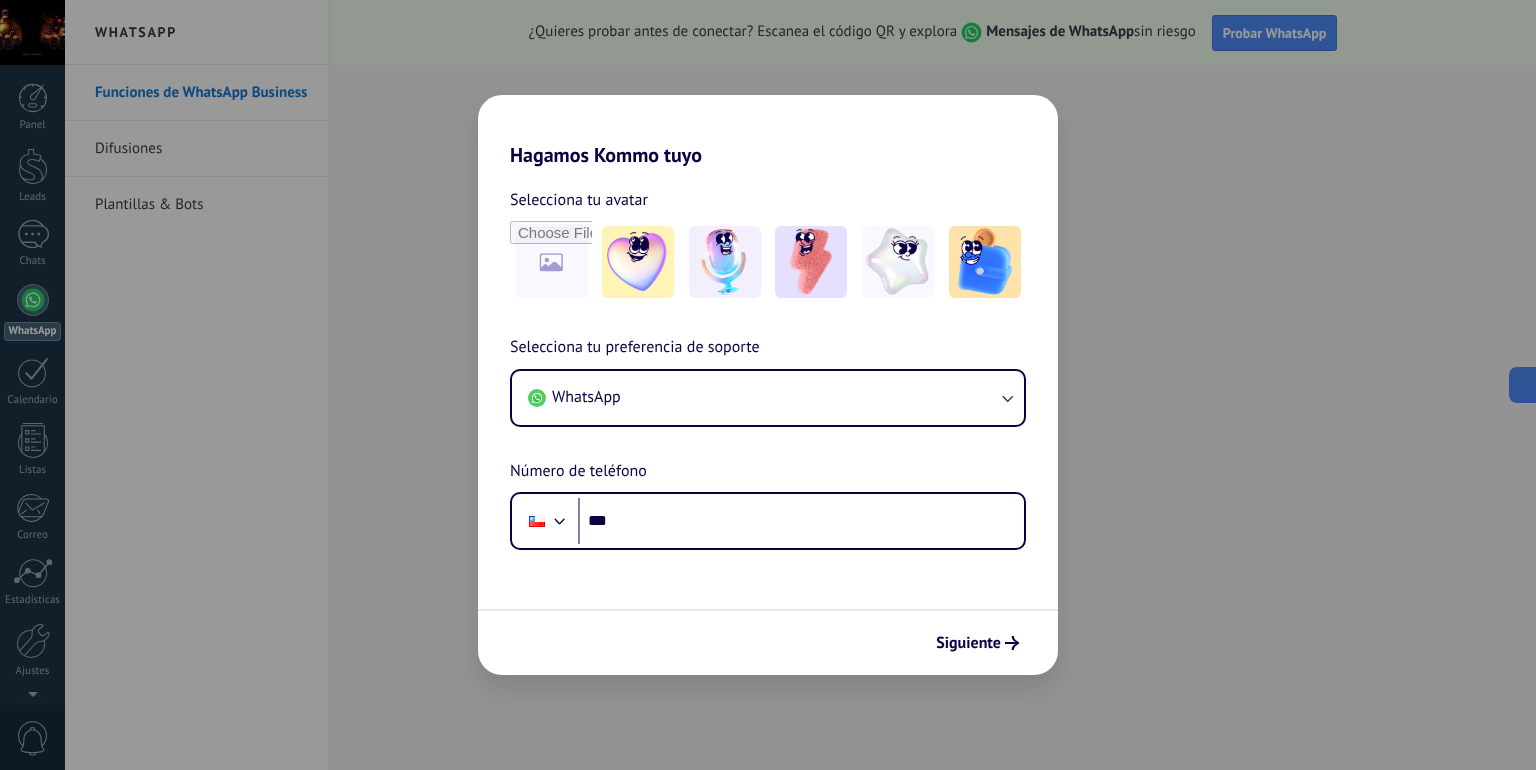 scroll, scrollTop: 0, scrollLeft: 0, axis: both 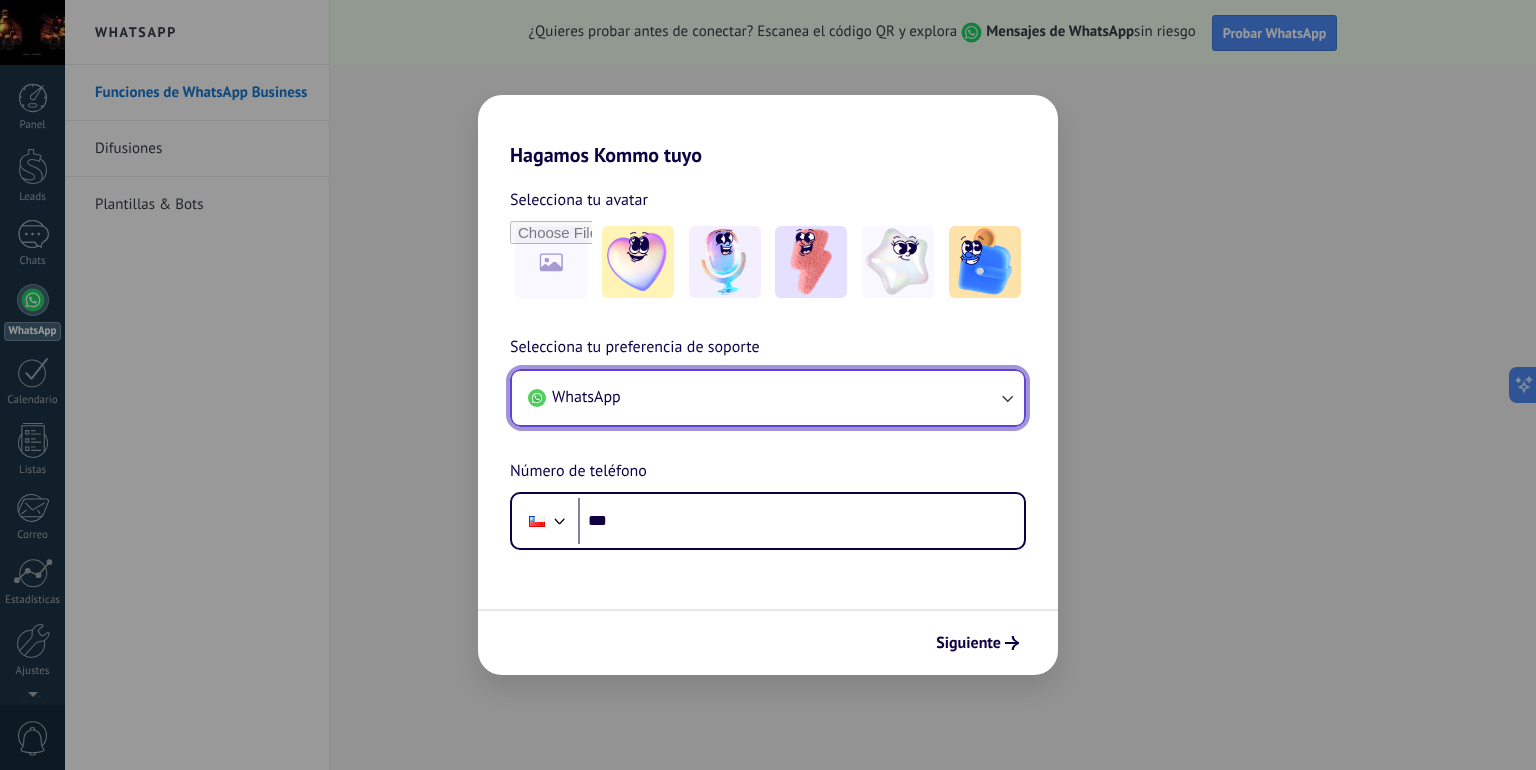click on "WhatsApp" at bounding box center [768, 398] 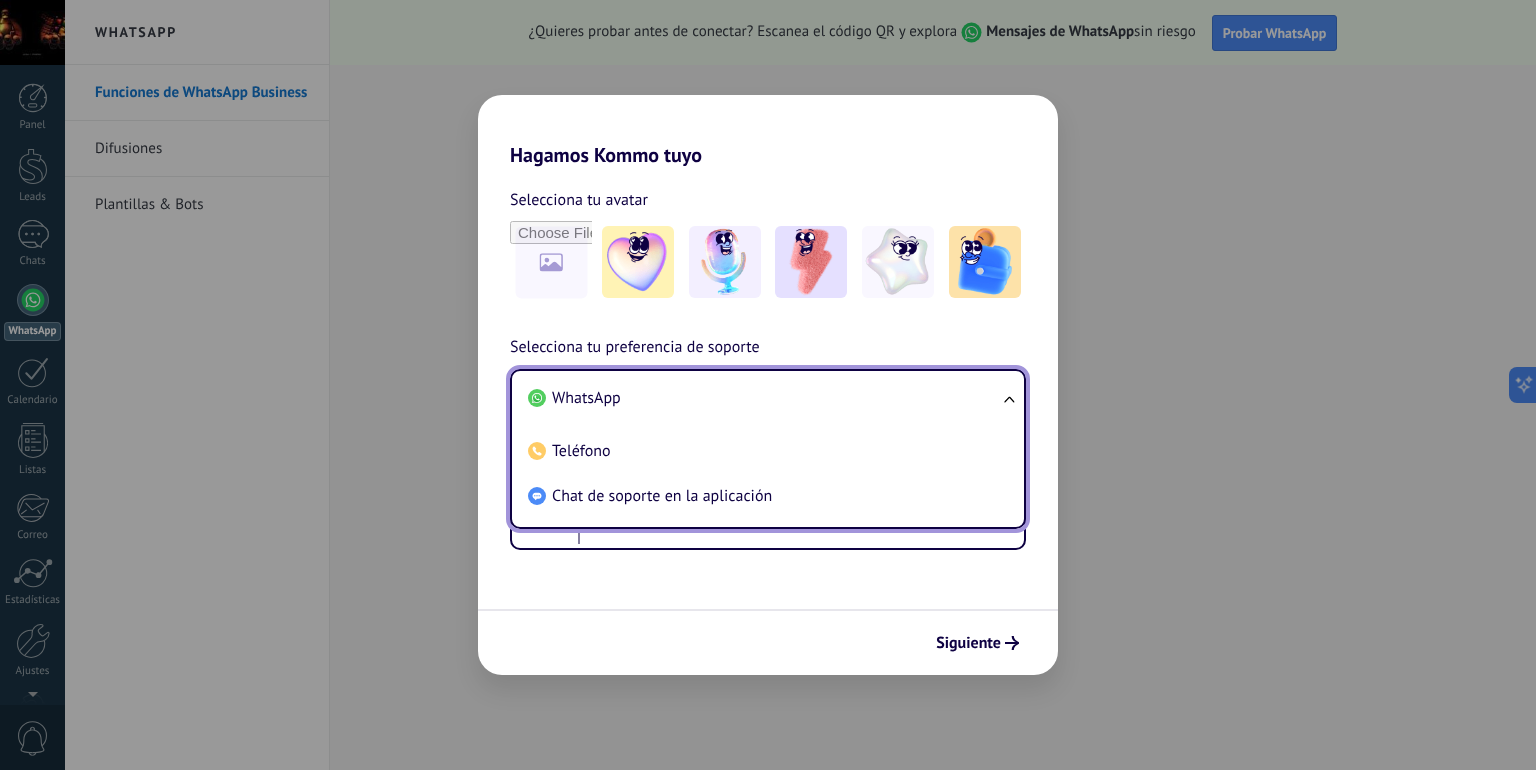 click on "WhatsApp" at bounding box center (764, 398) 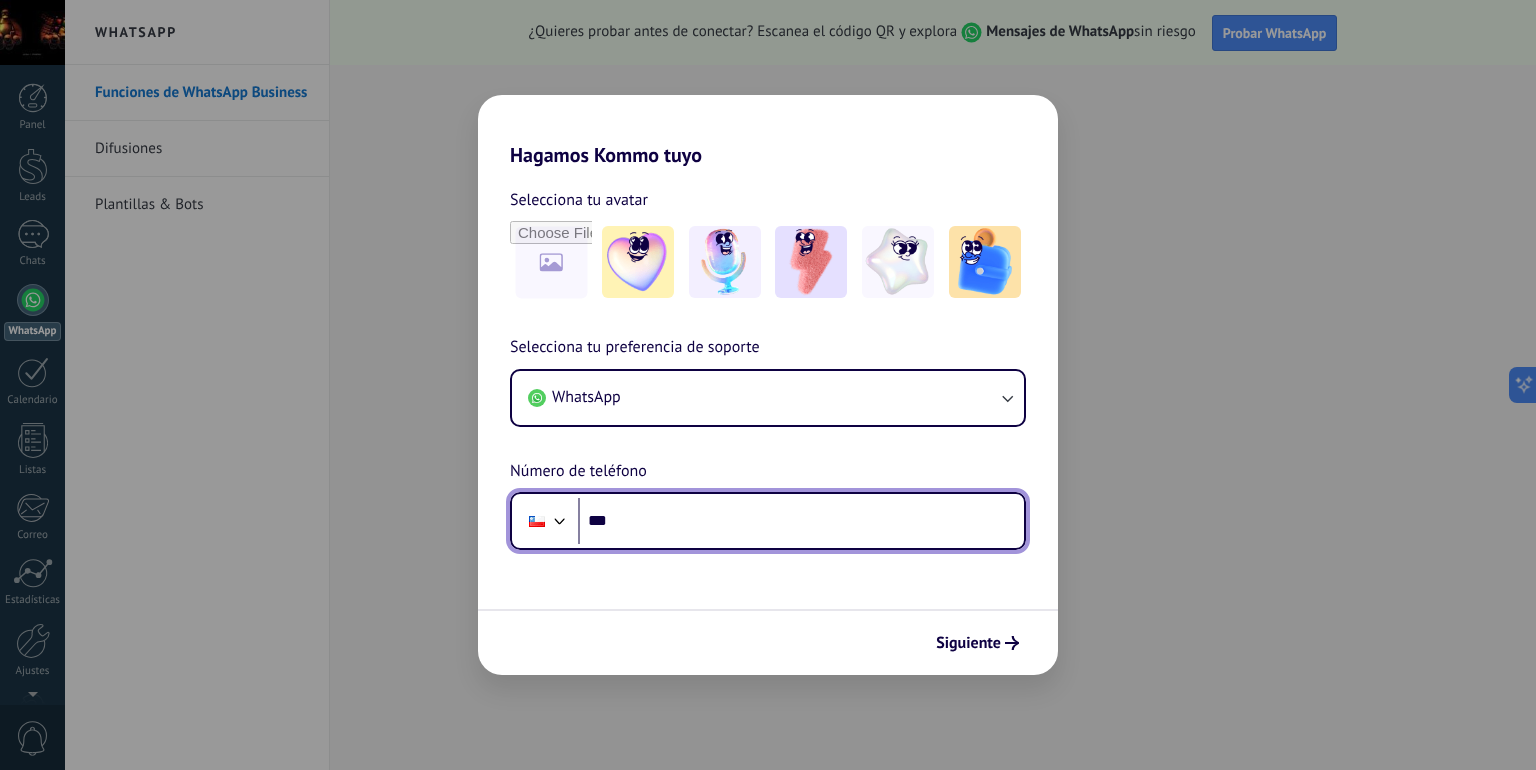 click on "***" at bounding box center (801, 521) 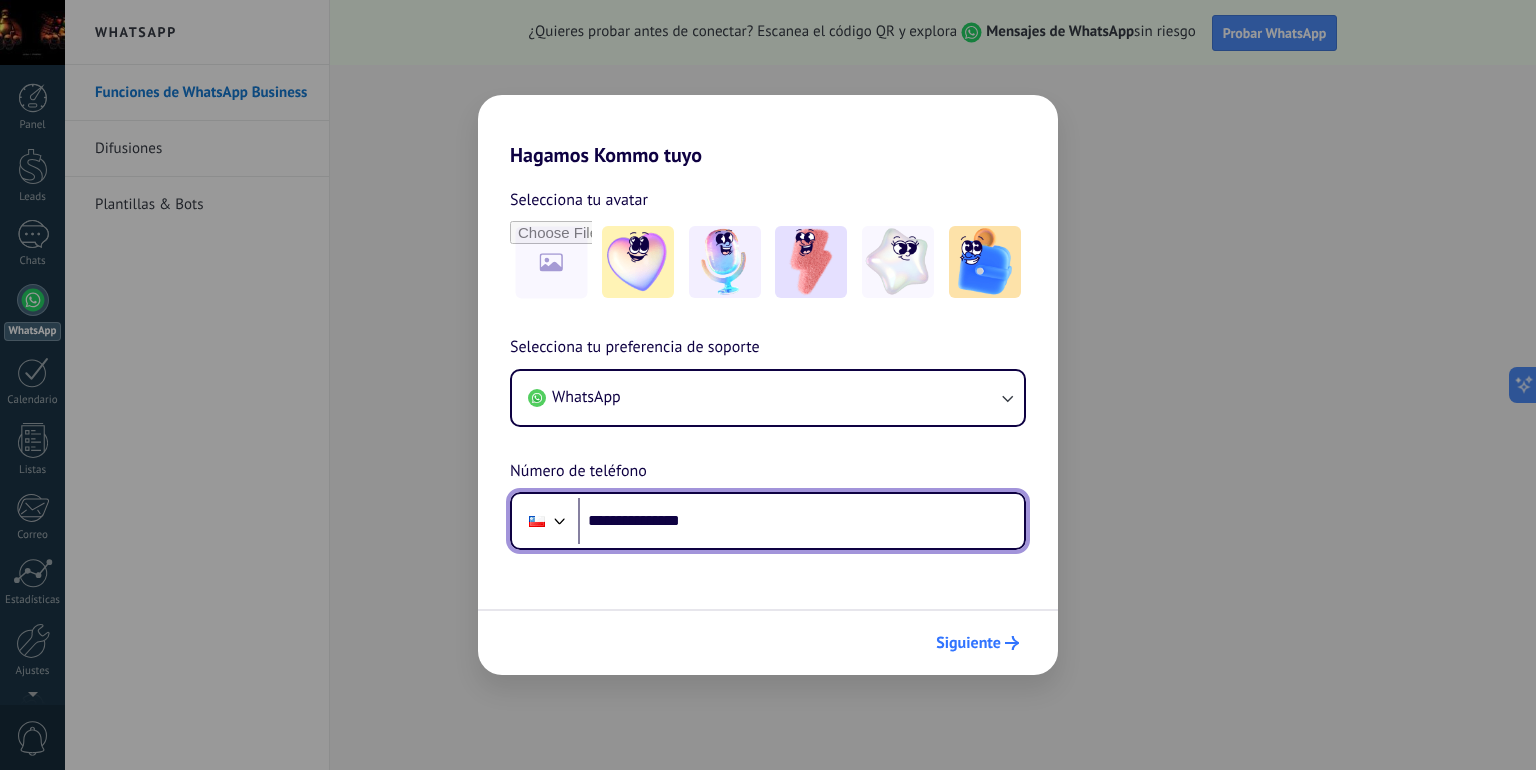 type on "**********" 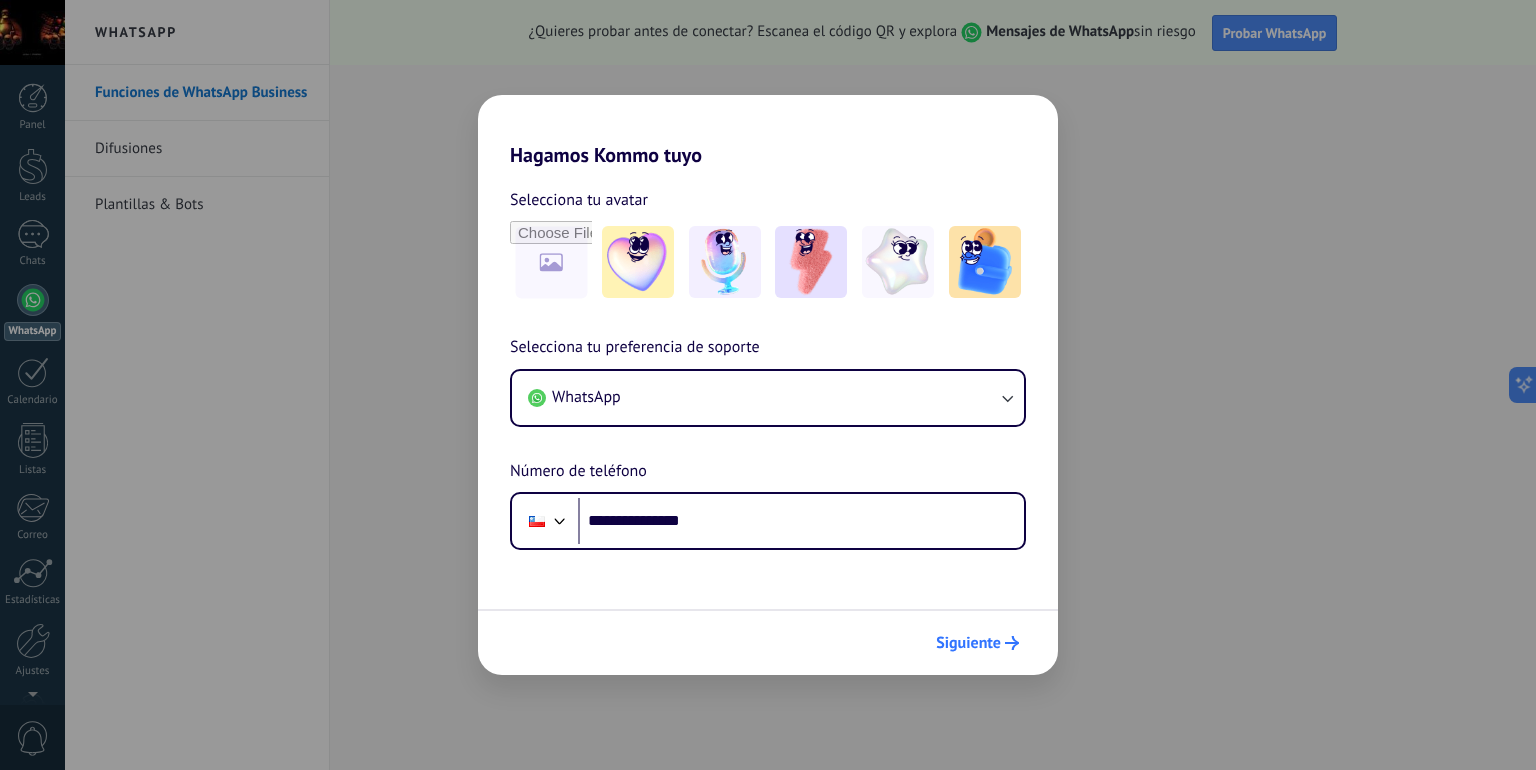 click on "Siguiente" at bounding box center [968, 643] 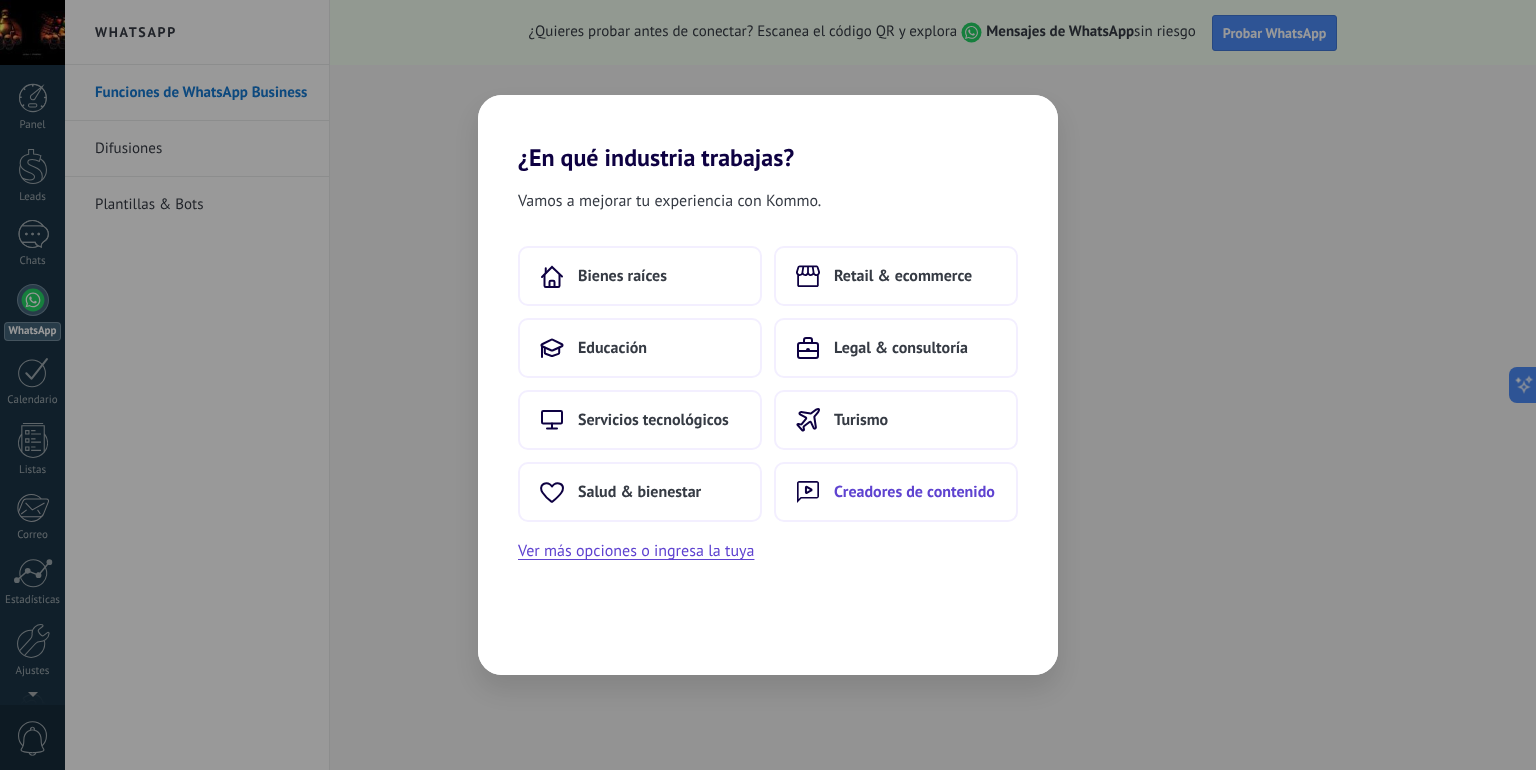 click on "Creadores de contenido" at bounding box center (914, 492) 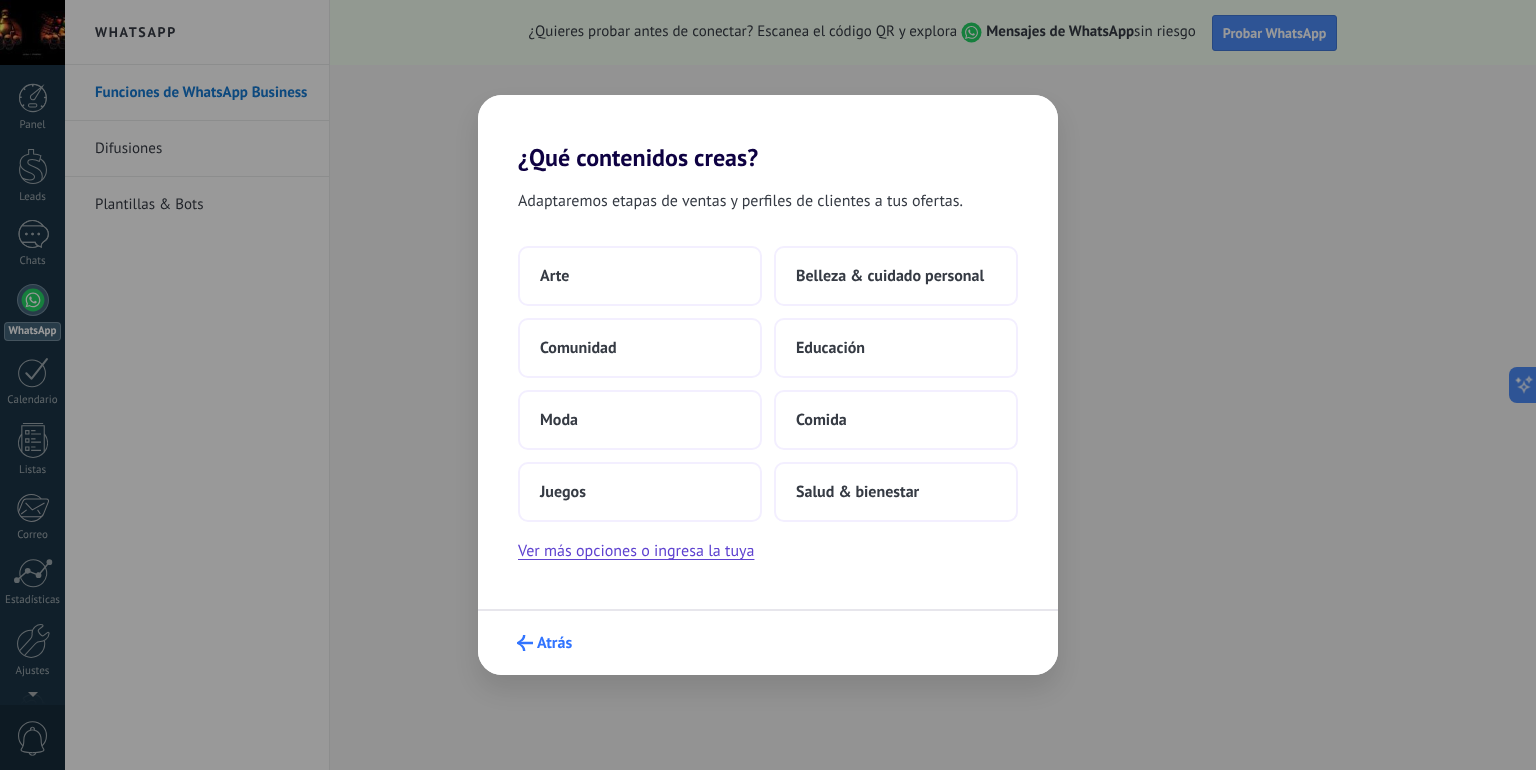 click on "Atrás" at bounding box center (544, 643) 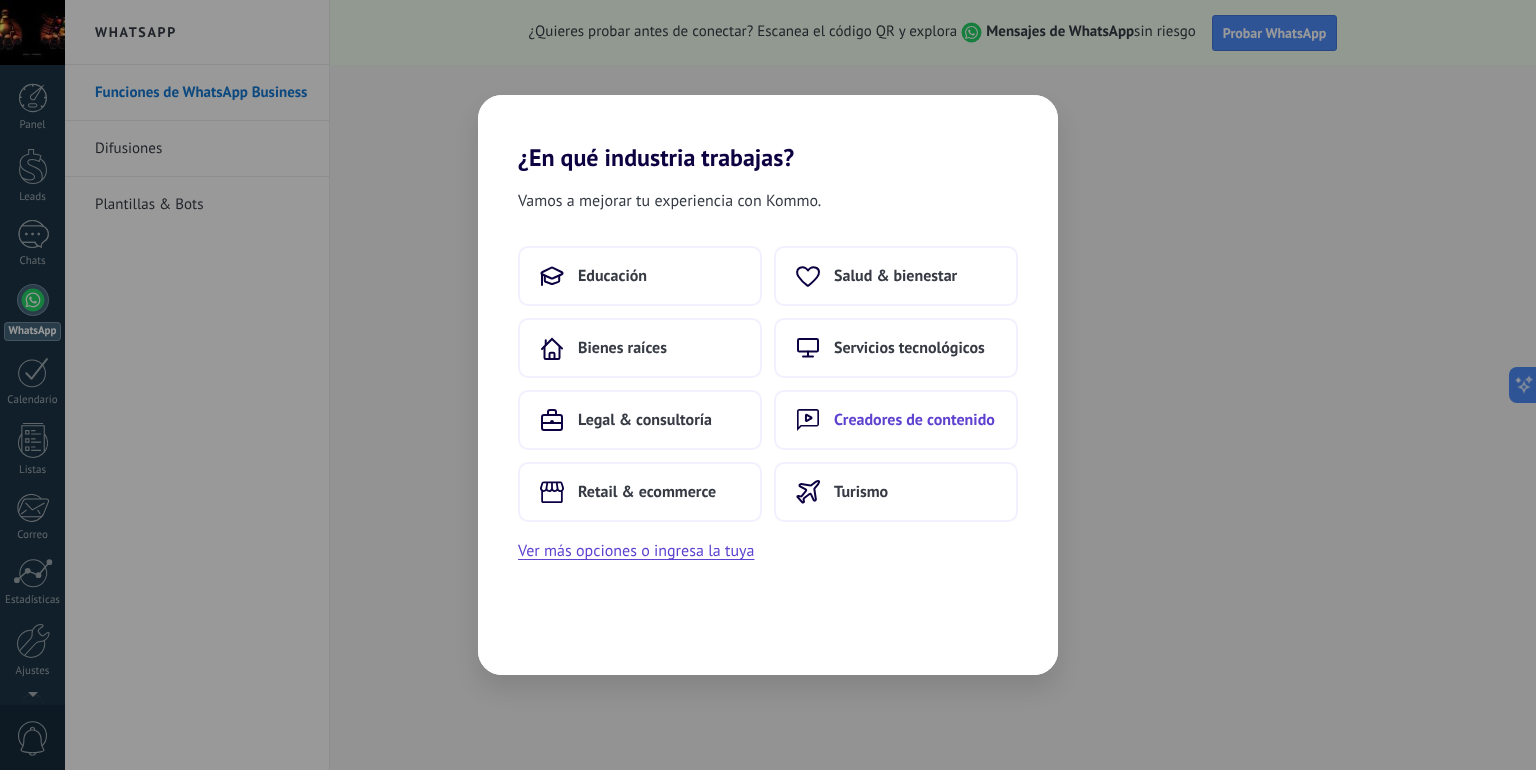 click on "Creadores de contenido" at bounding box center [914, 420] 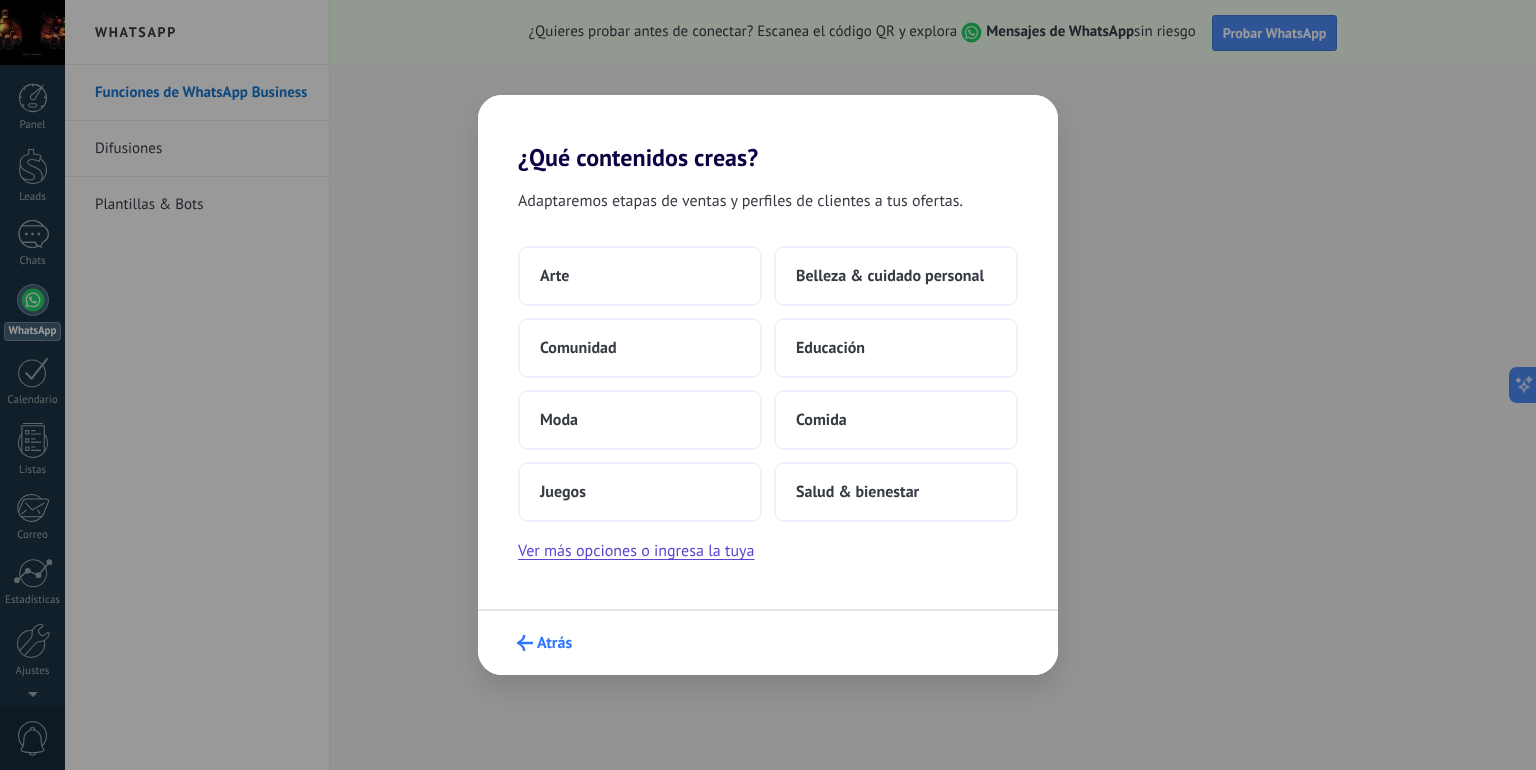 click on "Atrás" at bounding box center [544, 643] 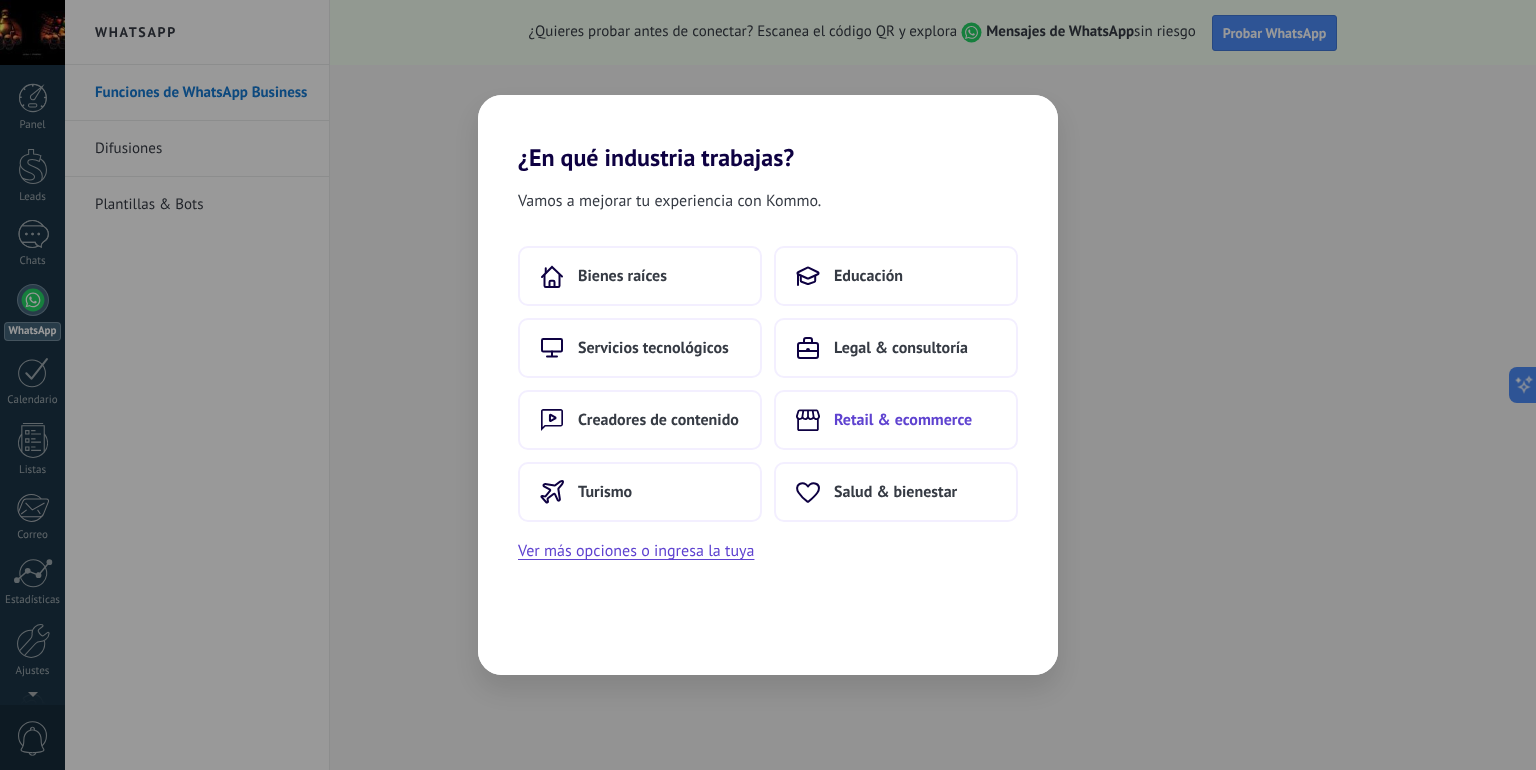 click on "Retail & ecommerce" at bounding box center [896, 420] 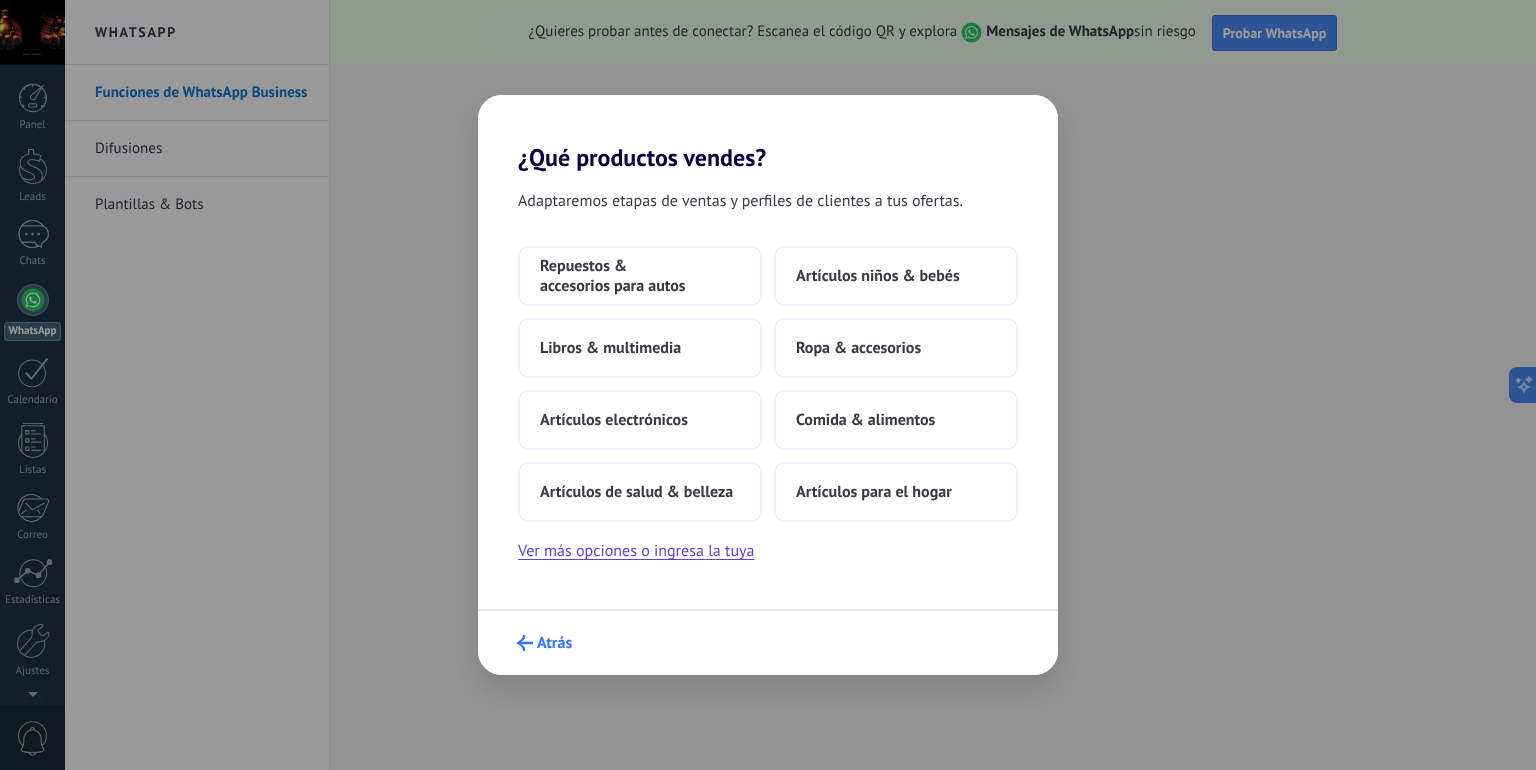 click on "Atrás" at bounding box center [554, 643] 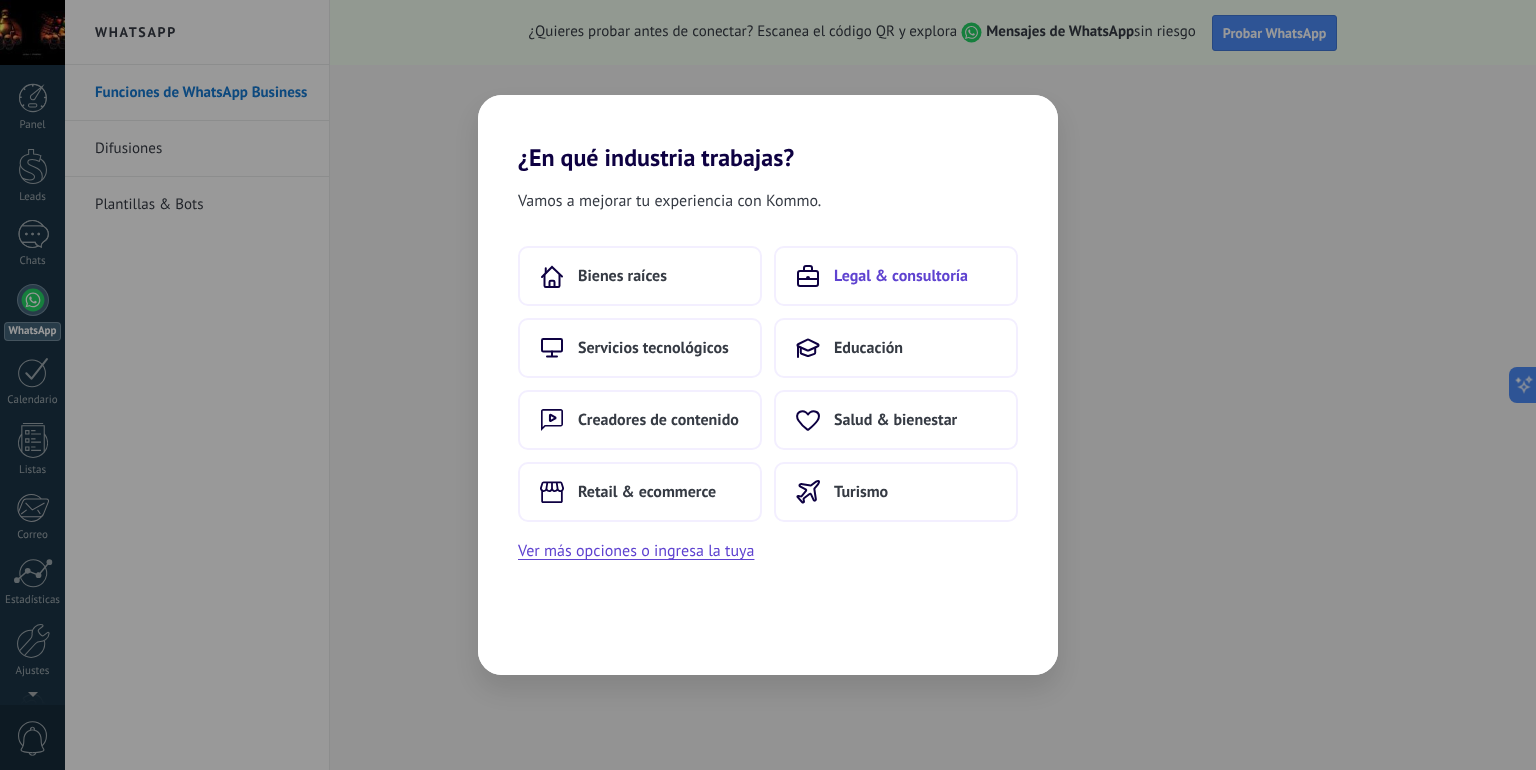 click on "Legal & consultoría" at bounding box center (901, 276) 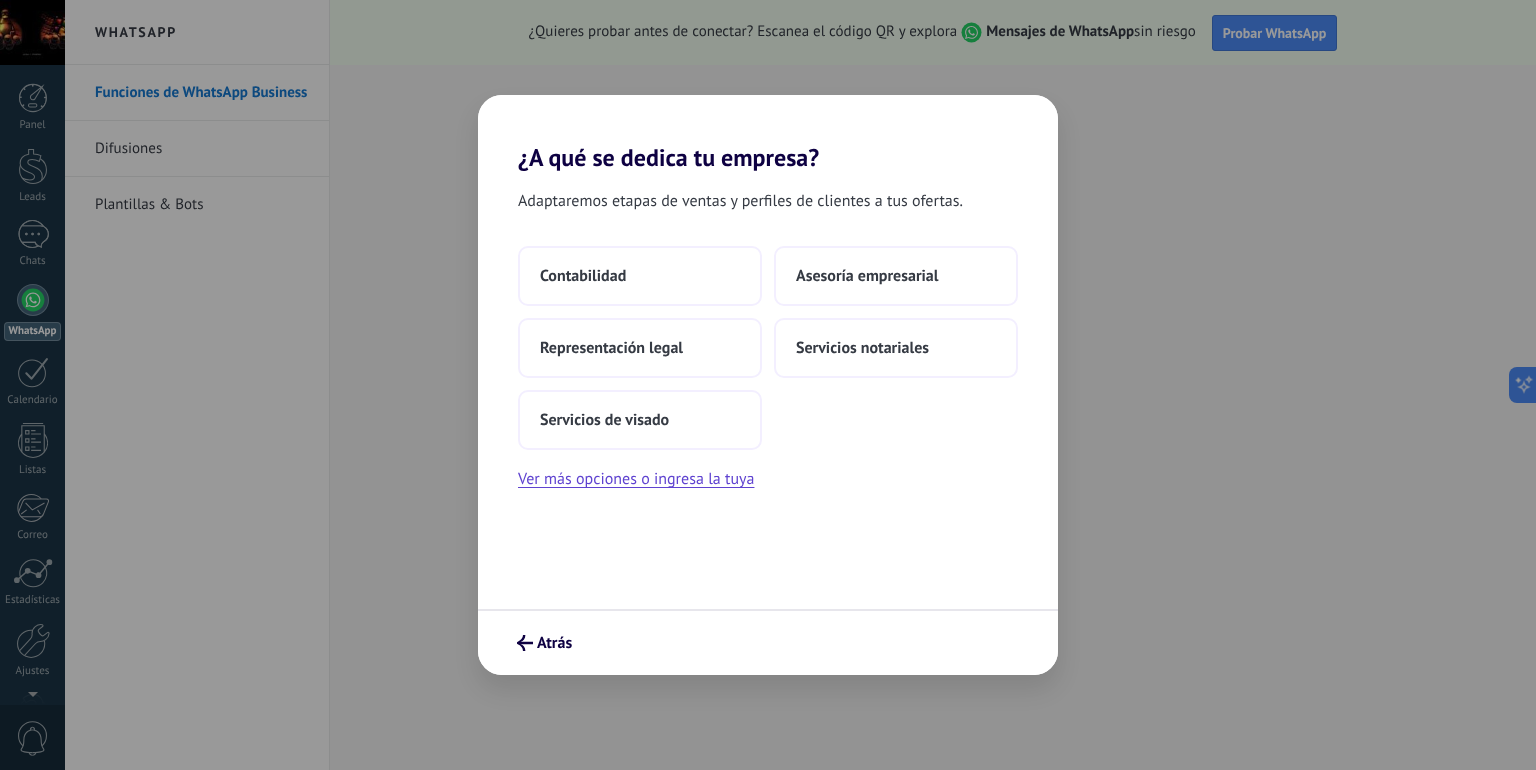 click on "Asesoría empresarial" at bounding box center (867, 276) 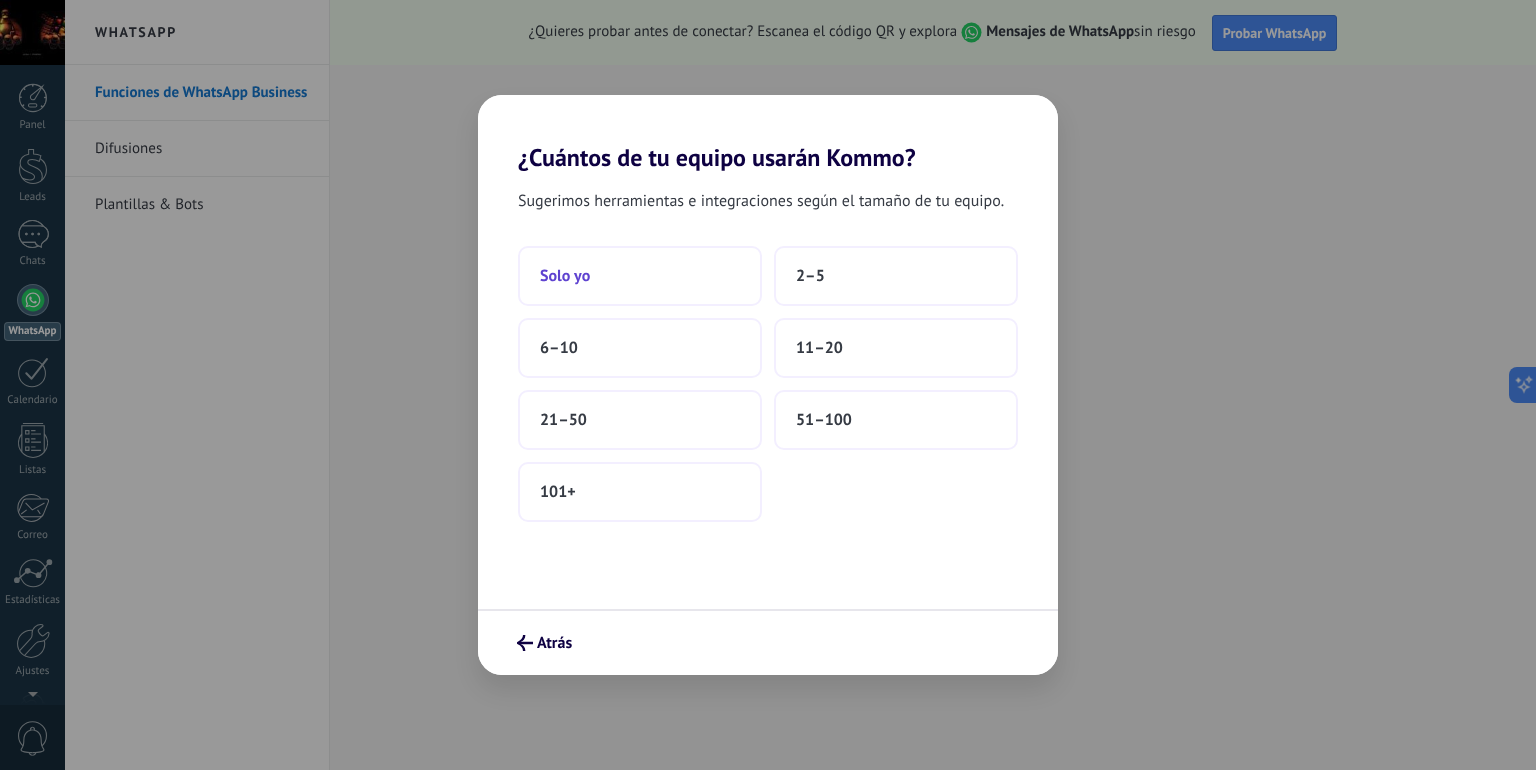 click on "Solo yo" at bounding box center [640, 276] 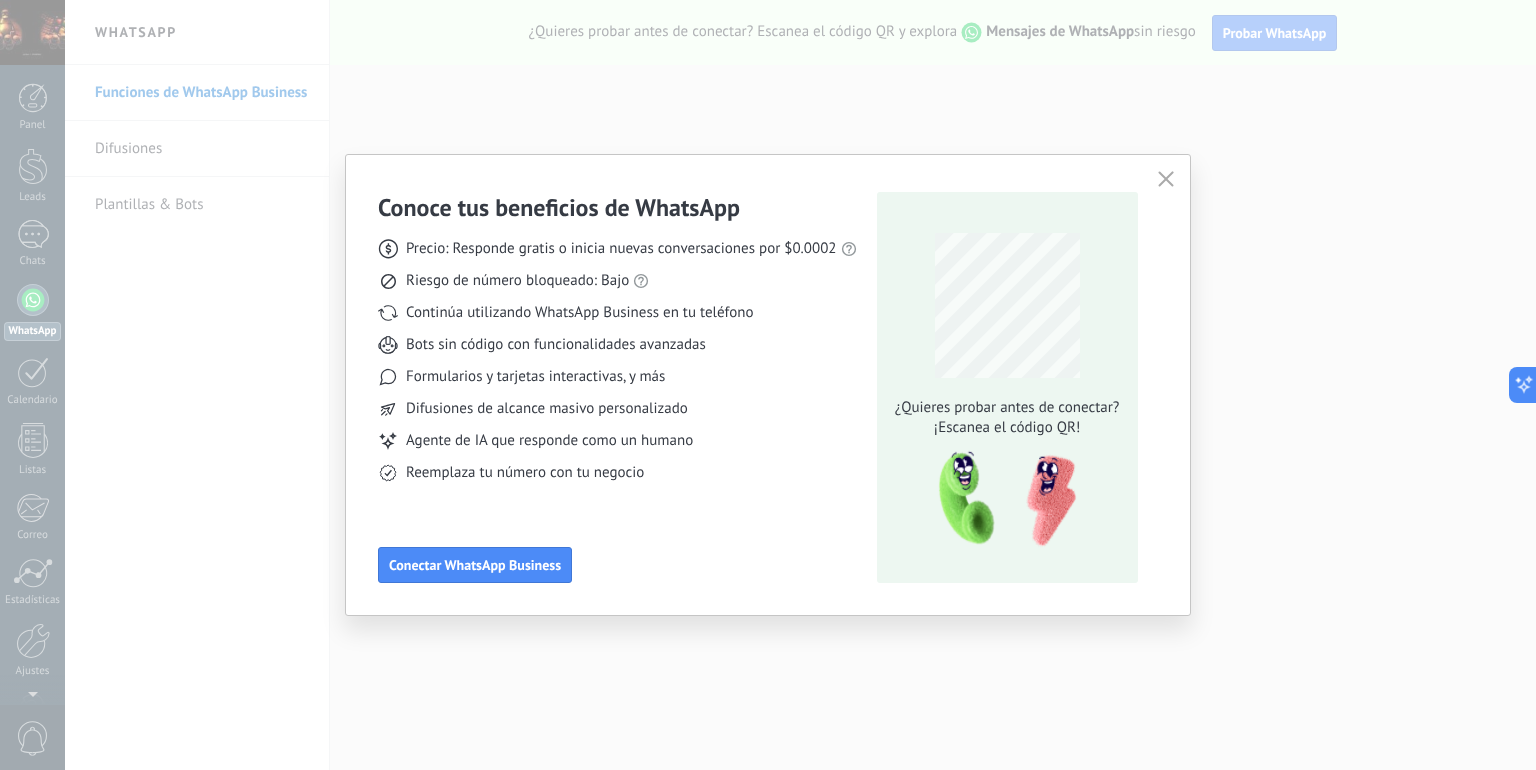 click 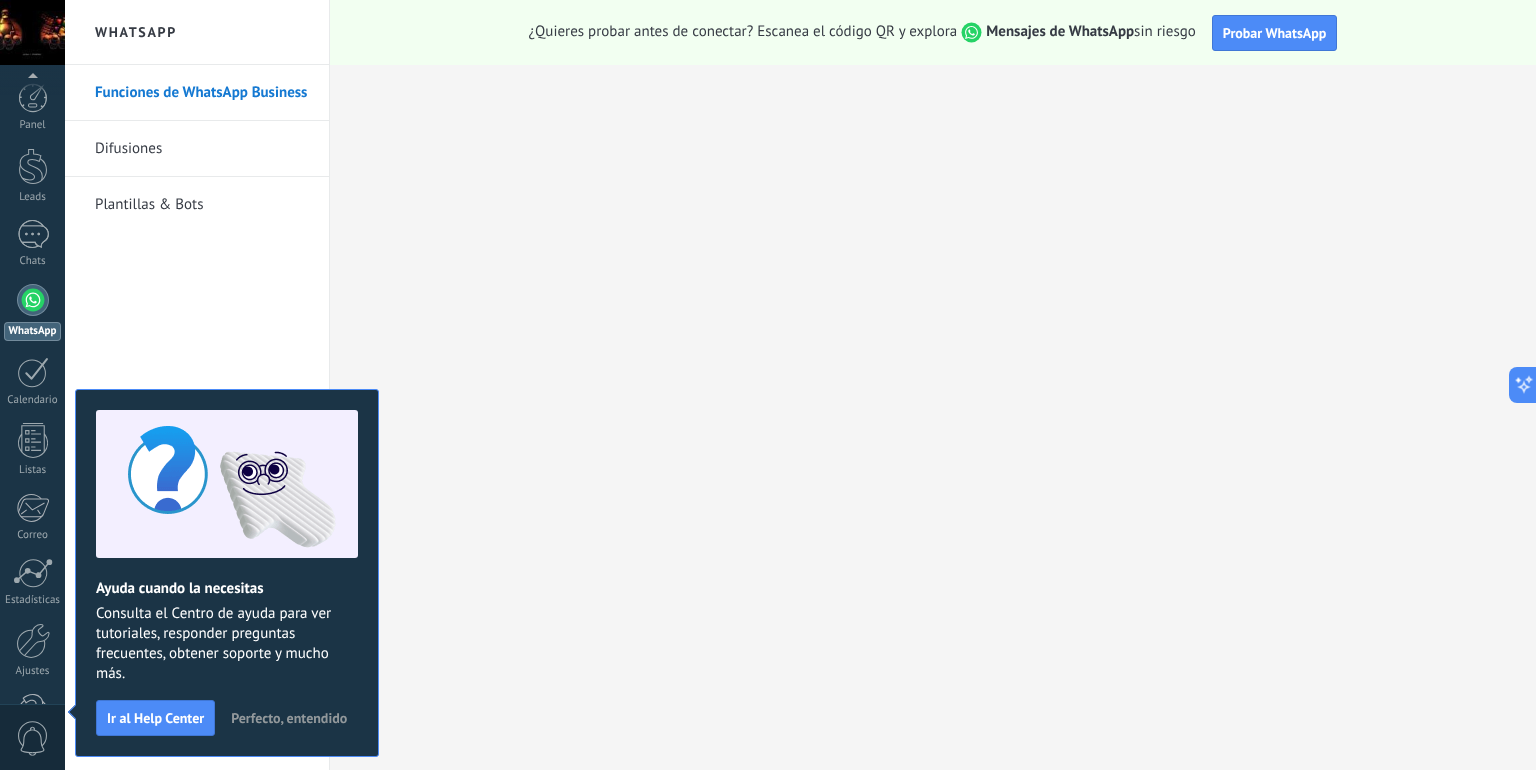 scroll, scrollTop: 61, scrollLeft: 0, axis: vertical 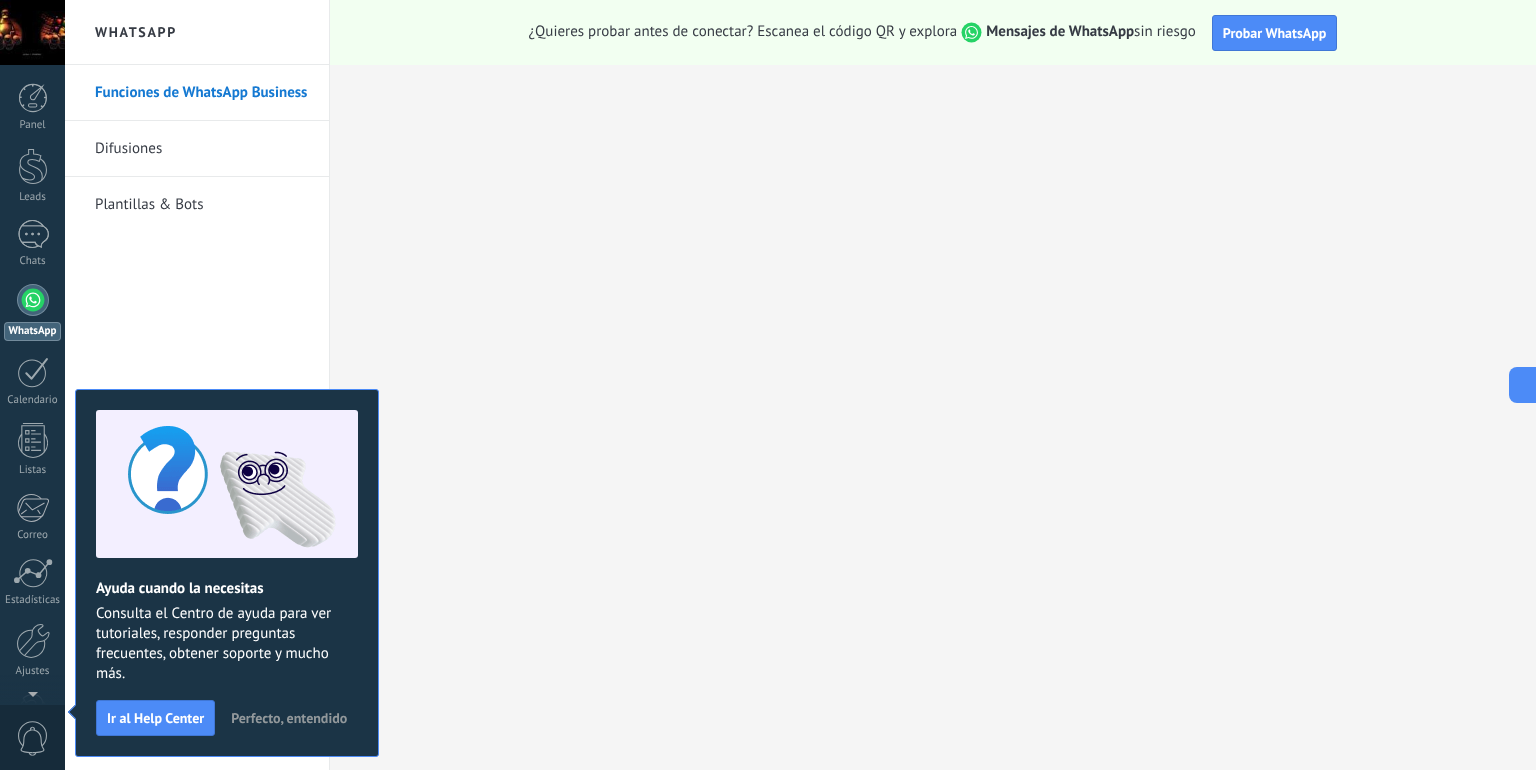 click on "Consulta el Centro de ayuda para ver tutoriales, responder preguntas frecuentes, obtener soporte y mucho más." at bounding box center [227, 644] 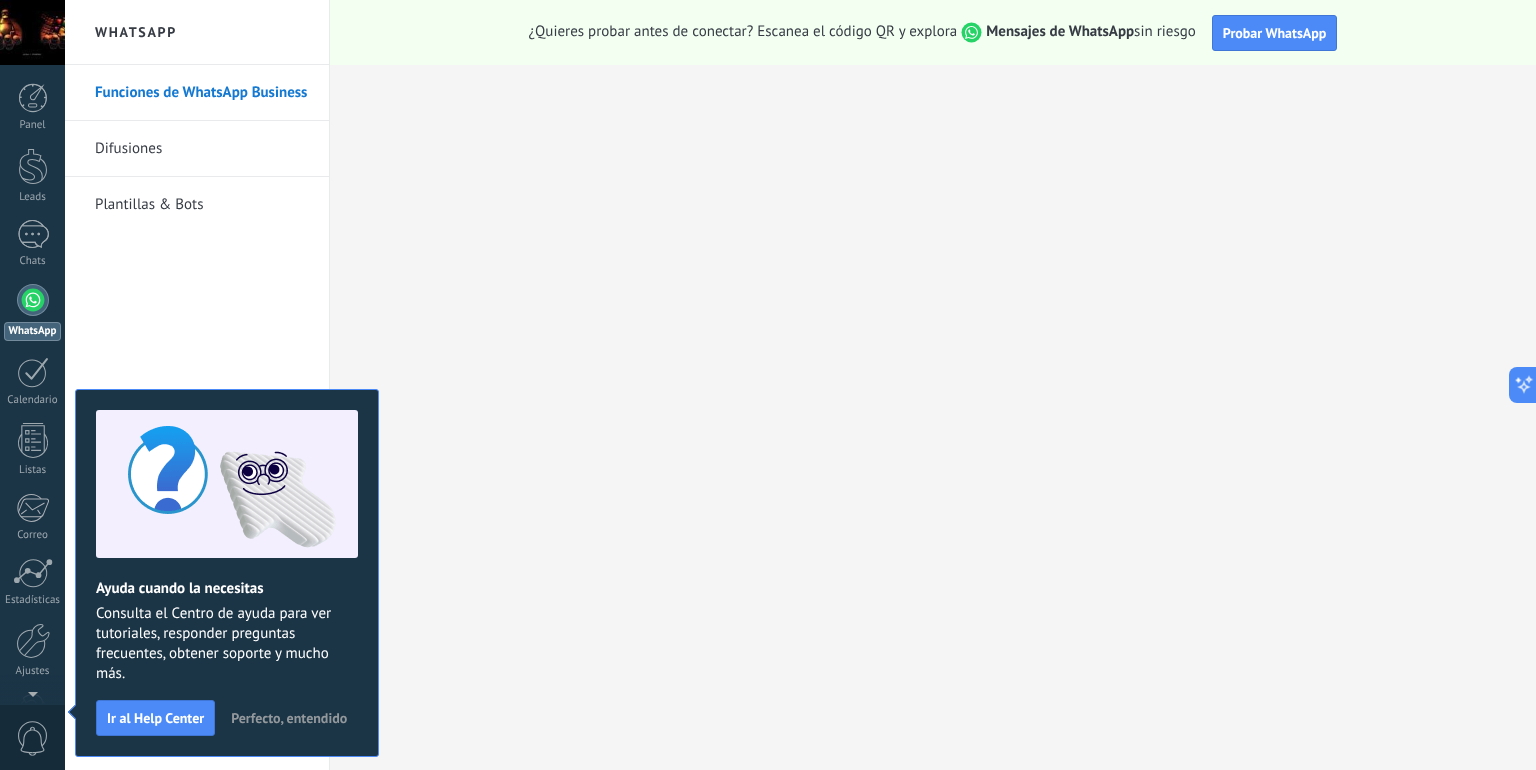 click on "Perfecto, entendido" at bounding box center (289, 718) 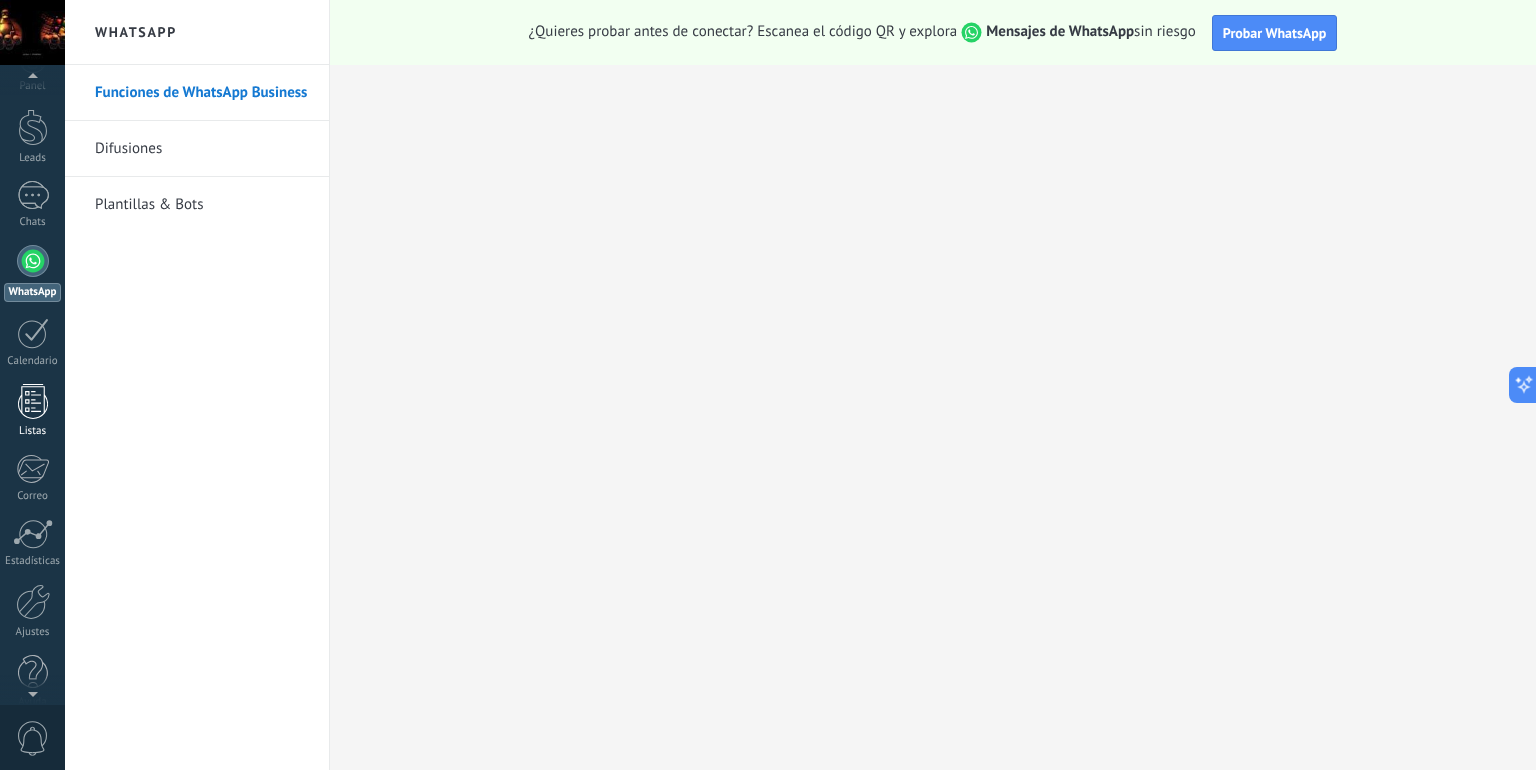 scroll, scrollTop: 61, scrollLeft: 0, axis: vertical 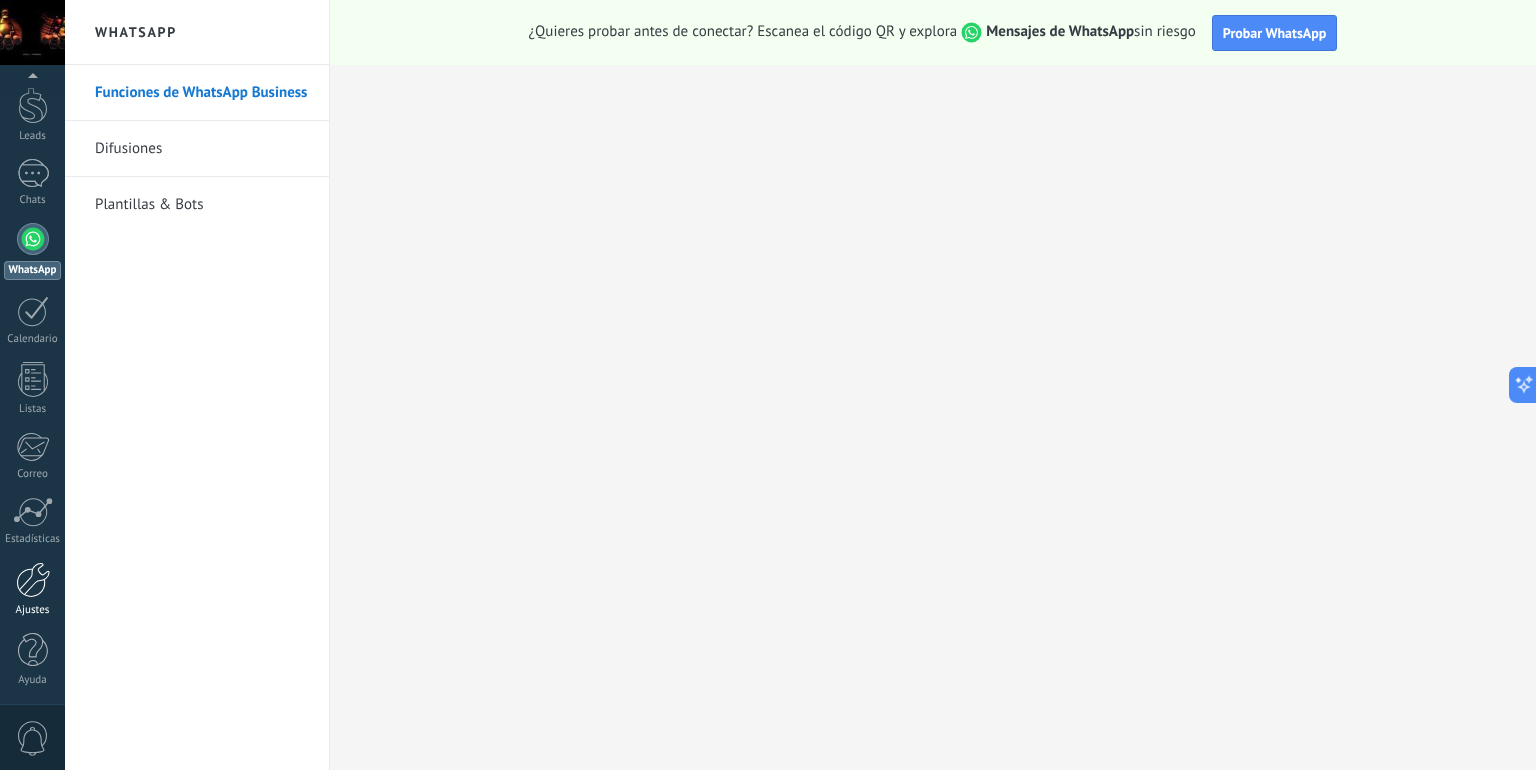 click on "Ajustes" at bounding box center (32, 589) 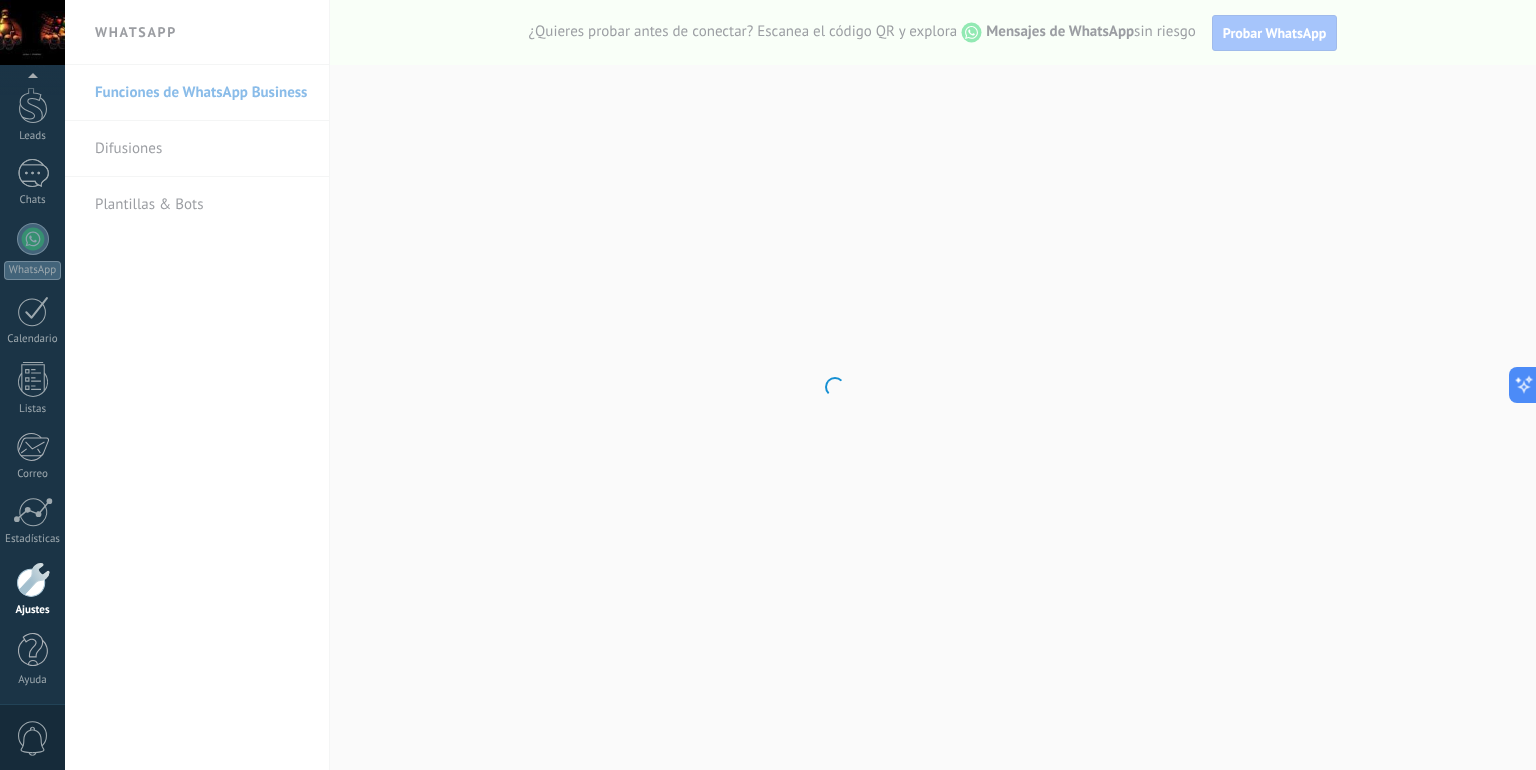 scroll, scrollTop: 61, scrollLeft: 0, axis: vertical 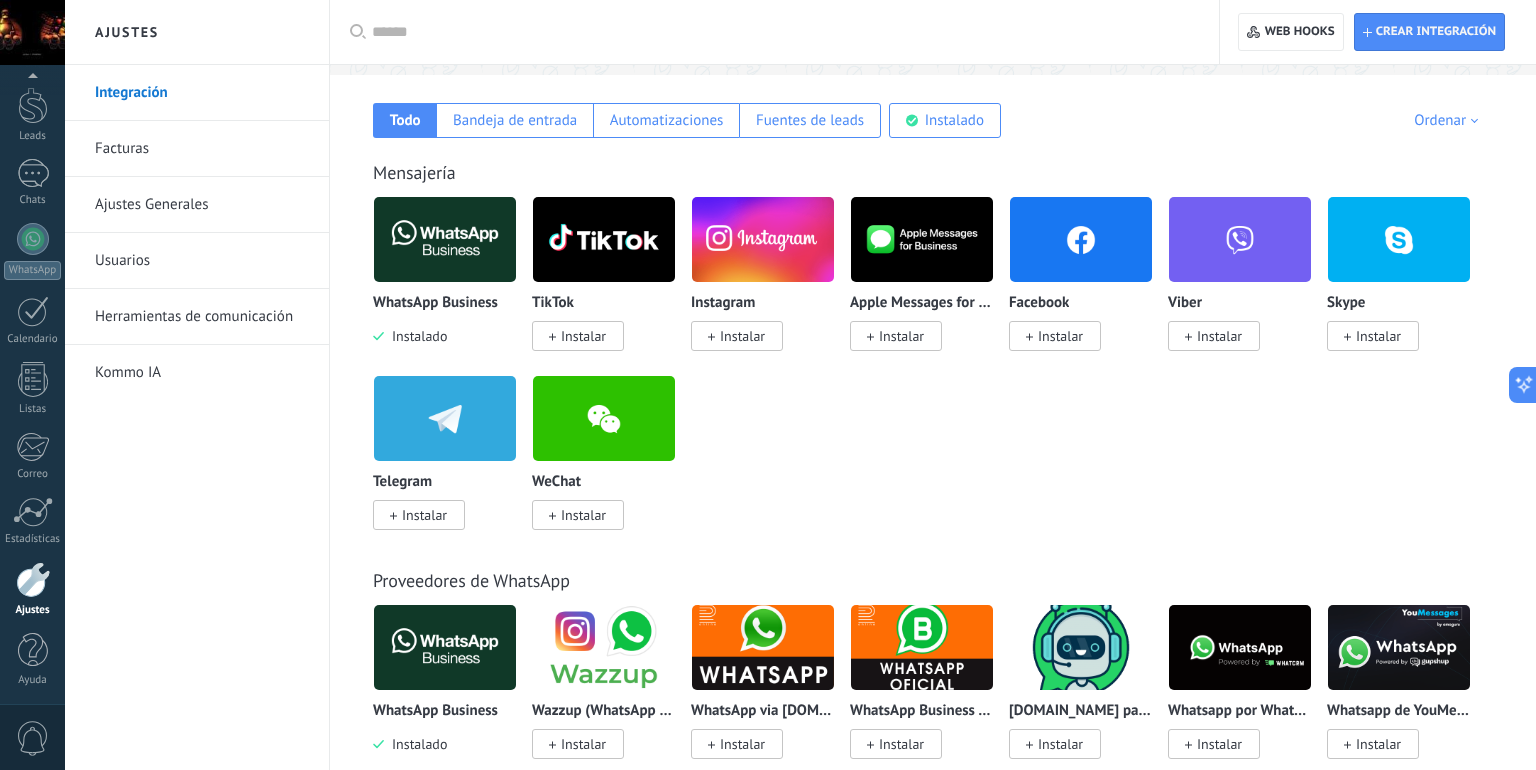 click on "Instalar" at bounding box center (742, 336) 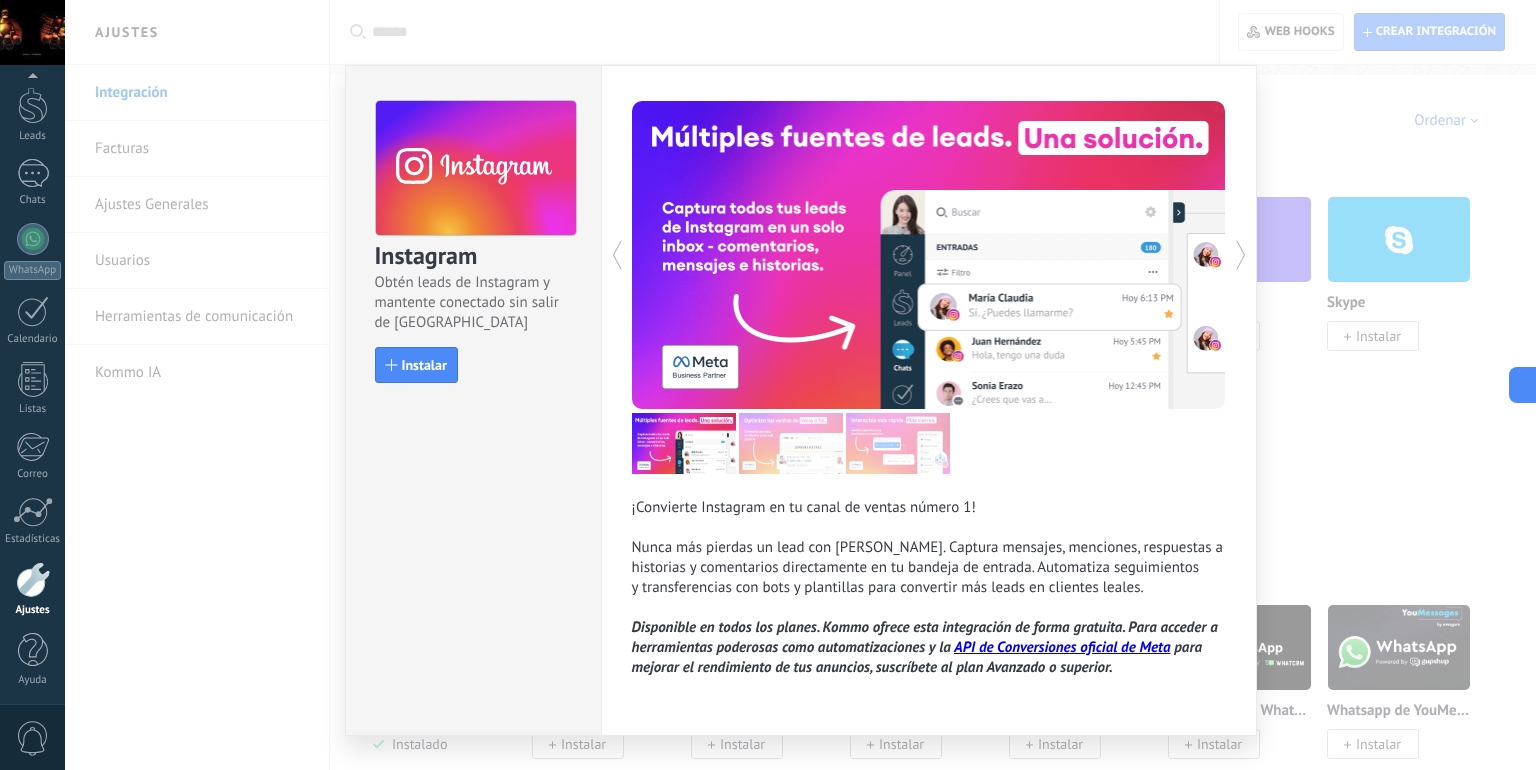 scroll, scrollTop: 40, scrollLeft: 0, axis: vertical 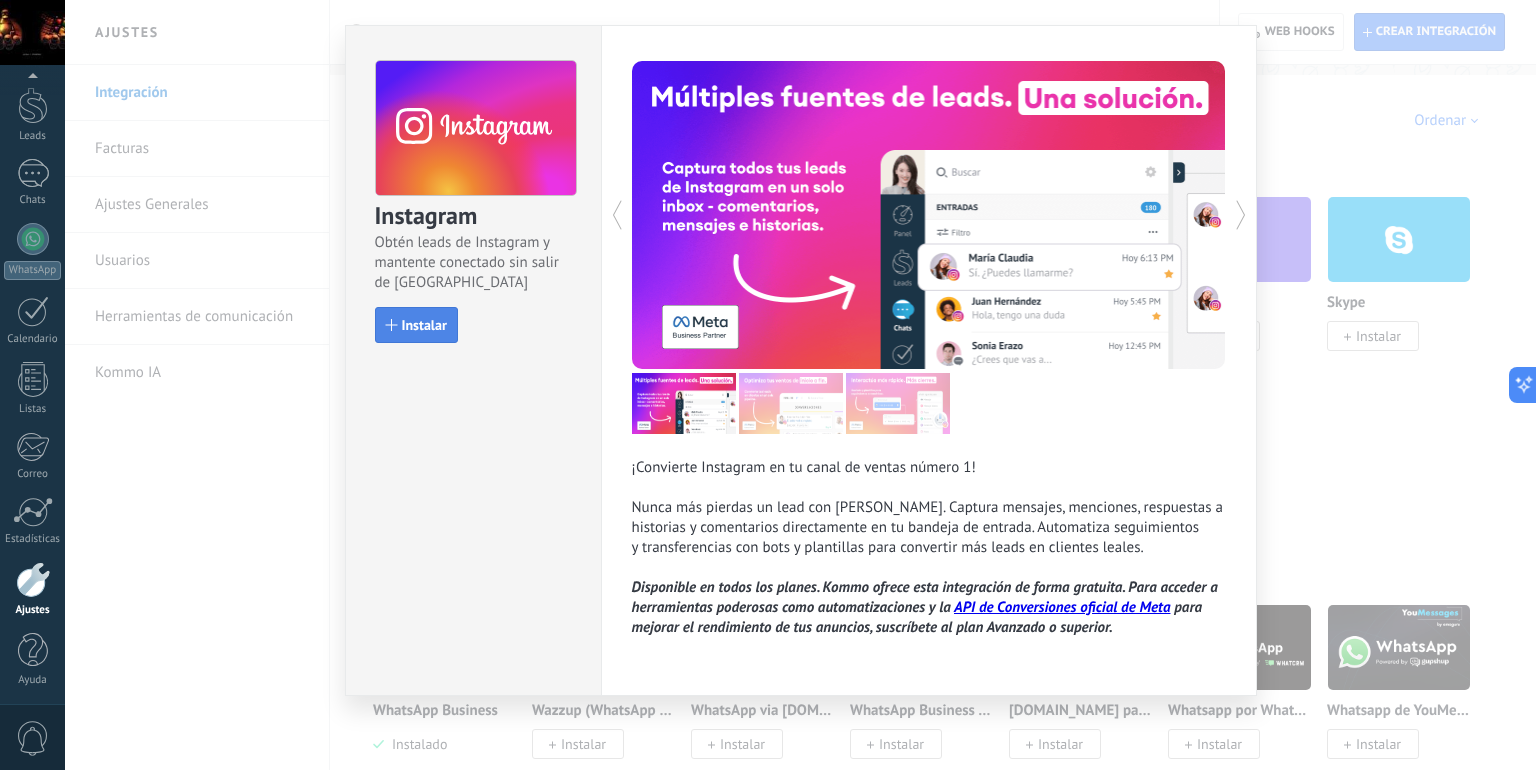 click on "Instalar" at bounding box center [424, 325] 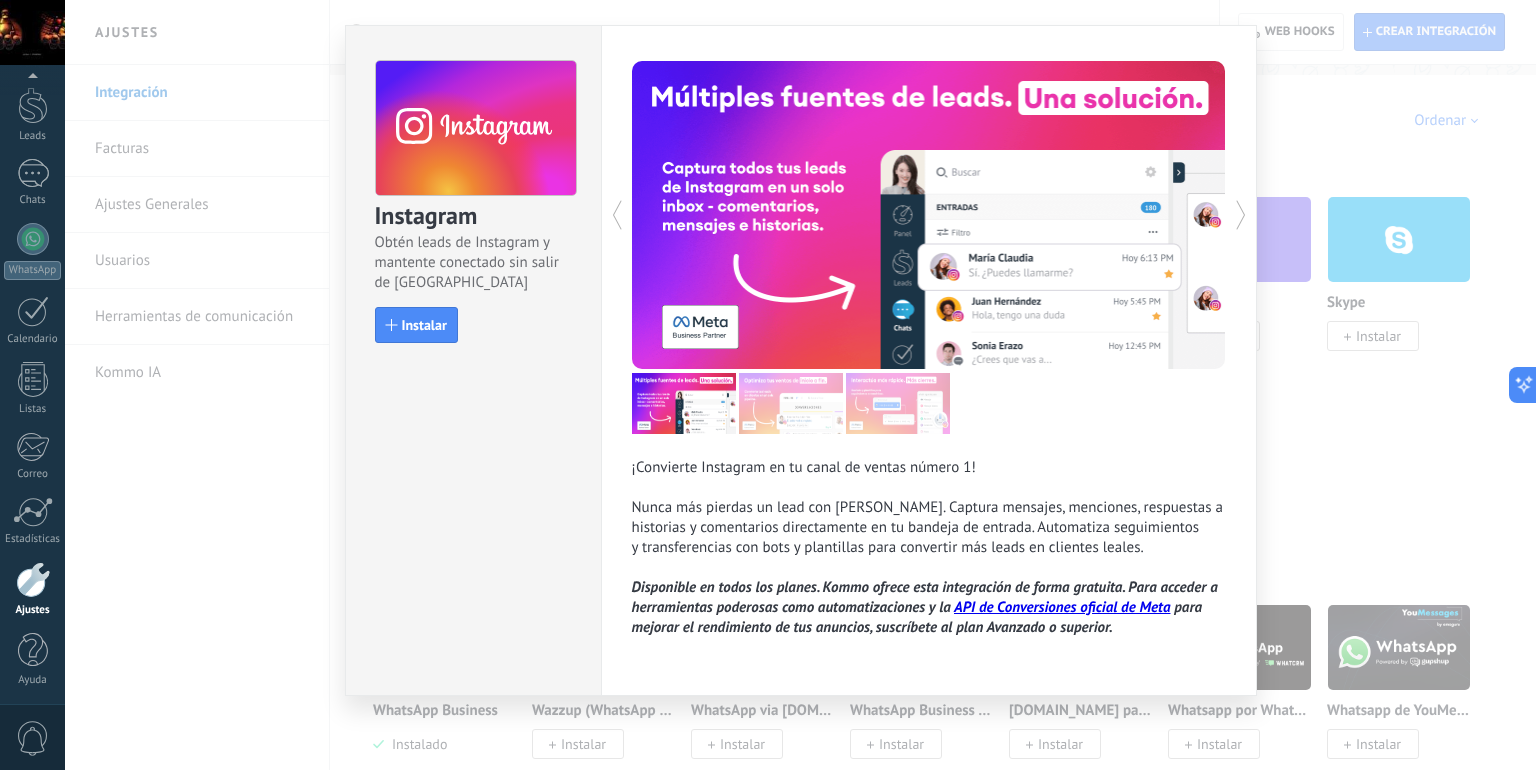 scroll, scrollTop: 0, scrollLeft: 0, axis: both 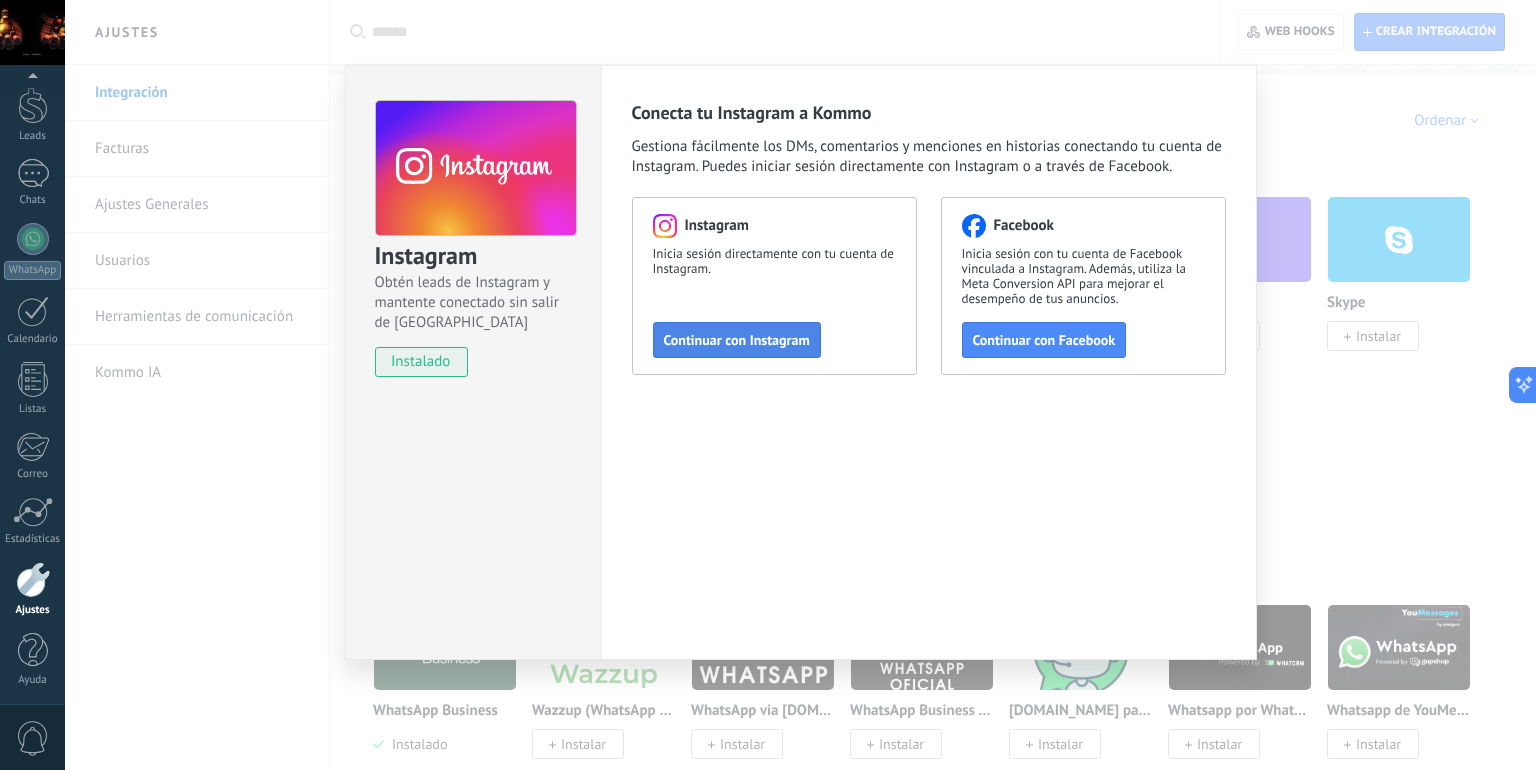 click on "Continuar con Instagram" at bounding box center (737, 340) 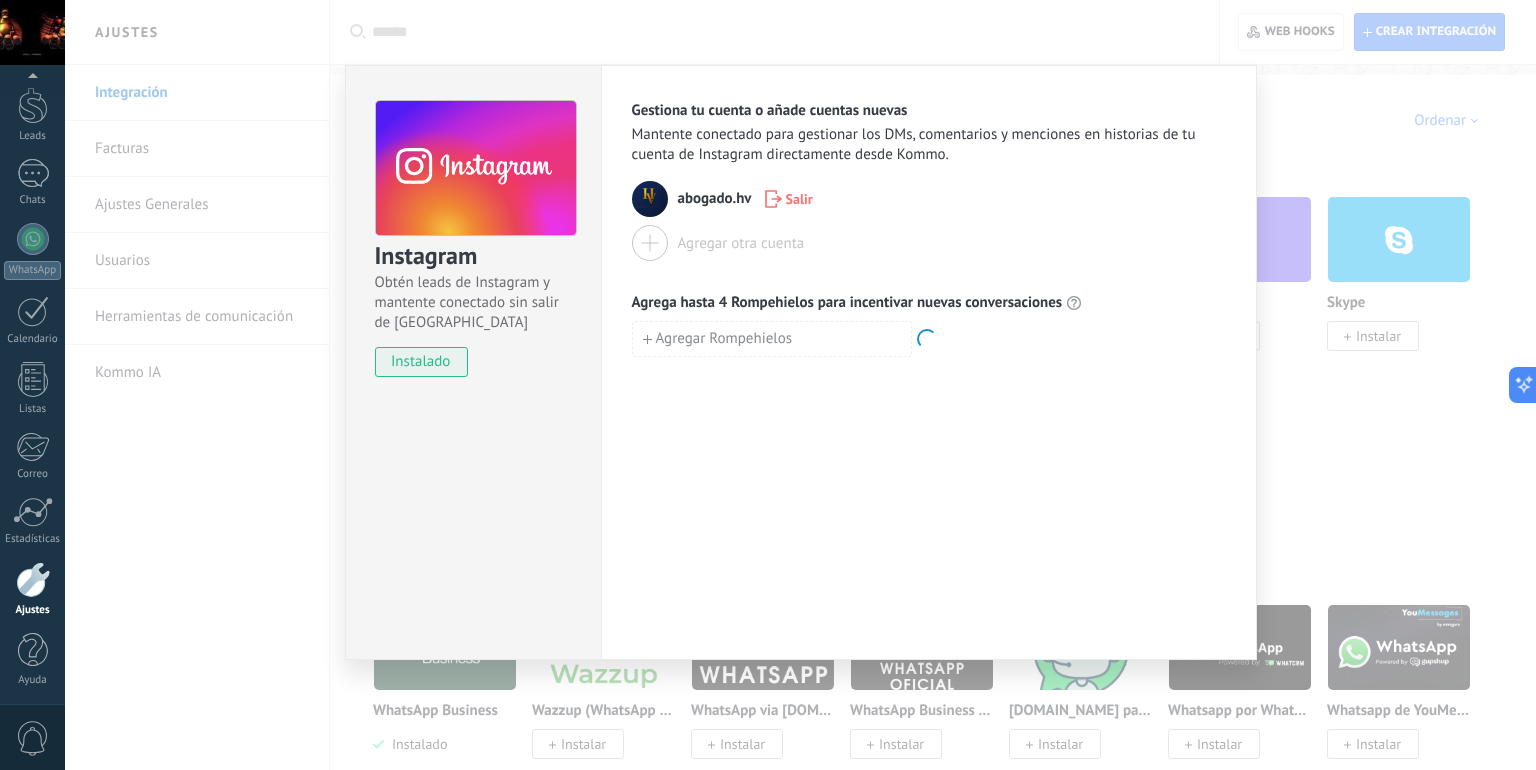 scroll, scrollTop: 61, scrollLeft: 0, axis: vertical 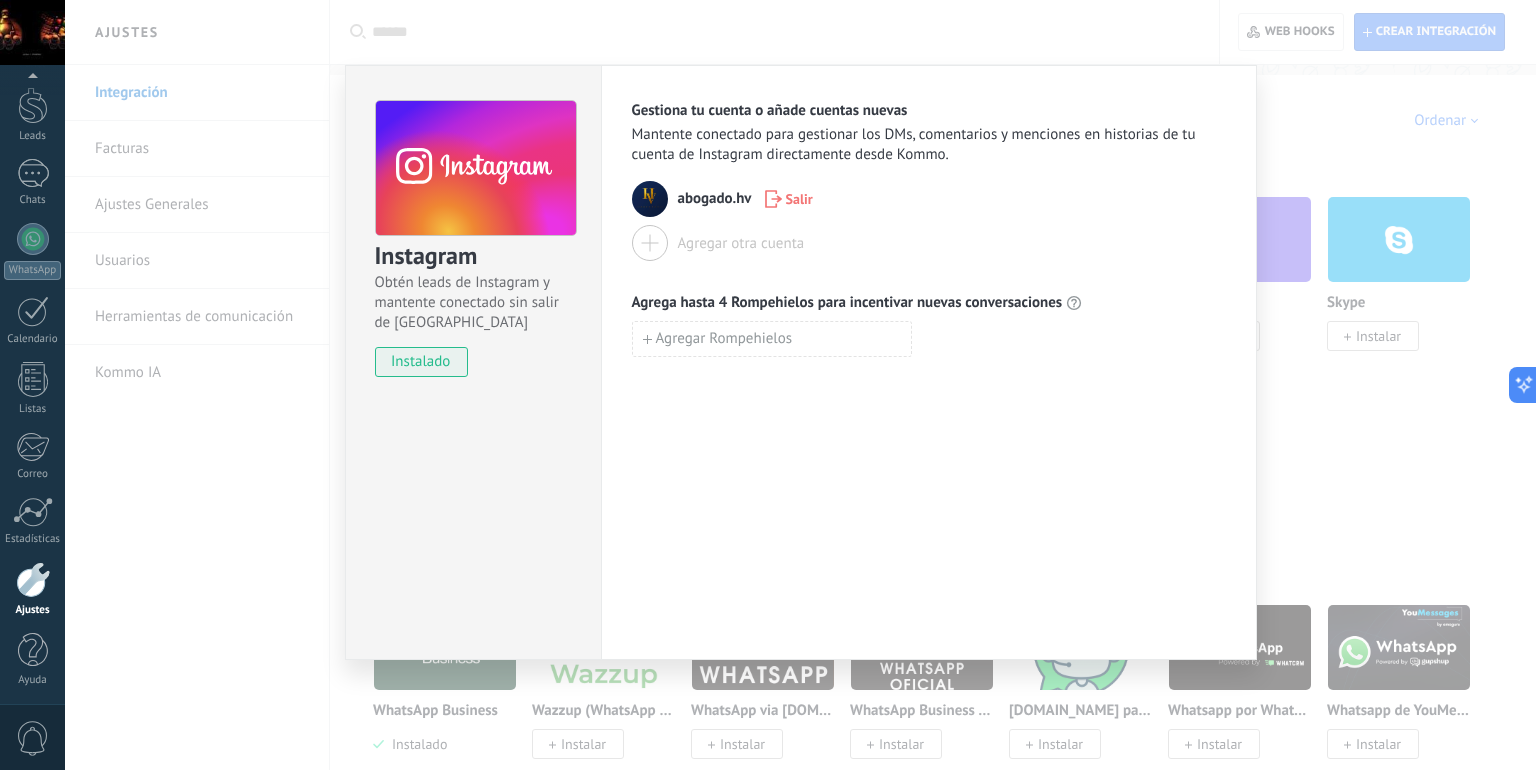 click on "Salir" at bounding box center (799, 199) 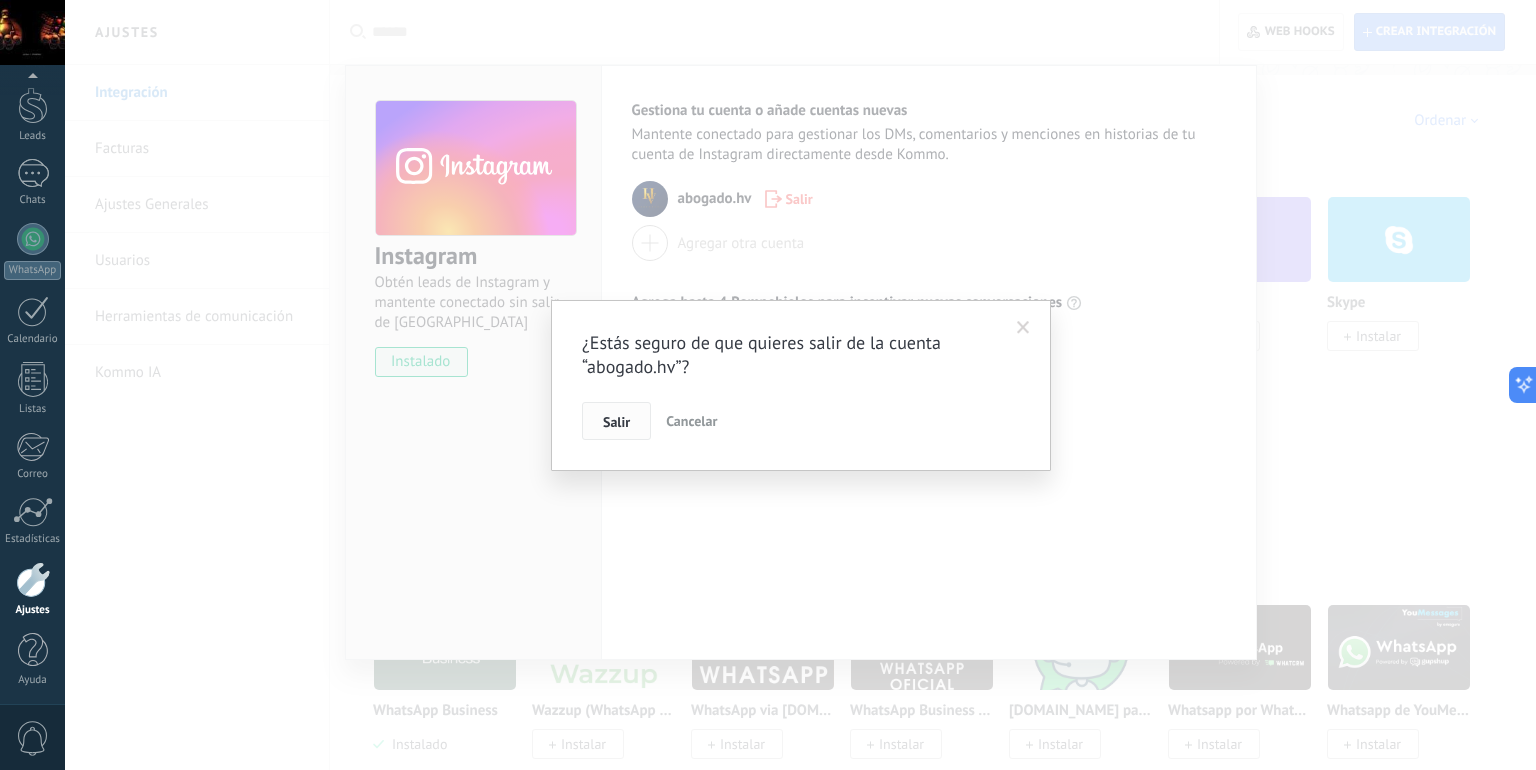 click on "Salir" at bounding box center [616, 421] 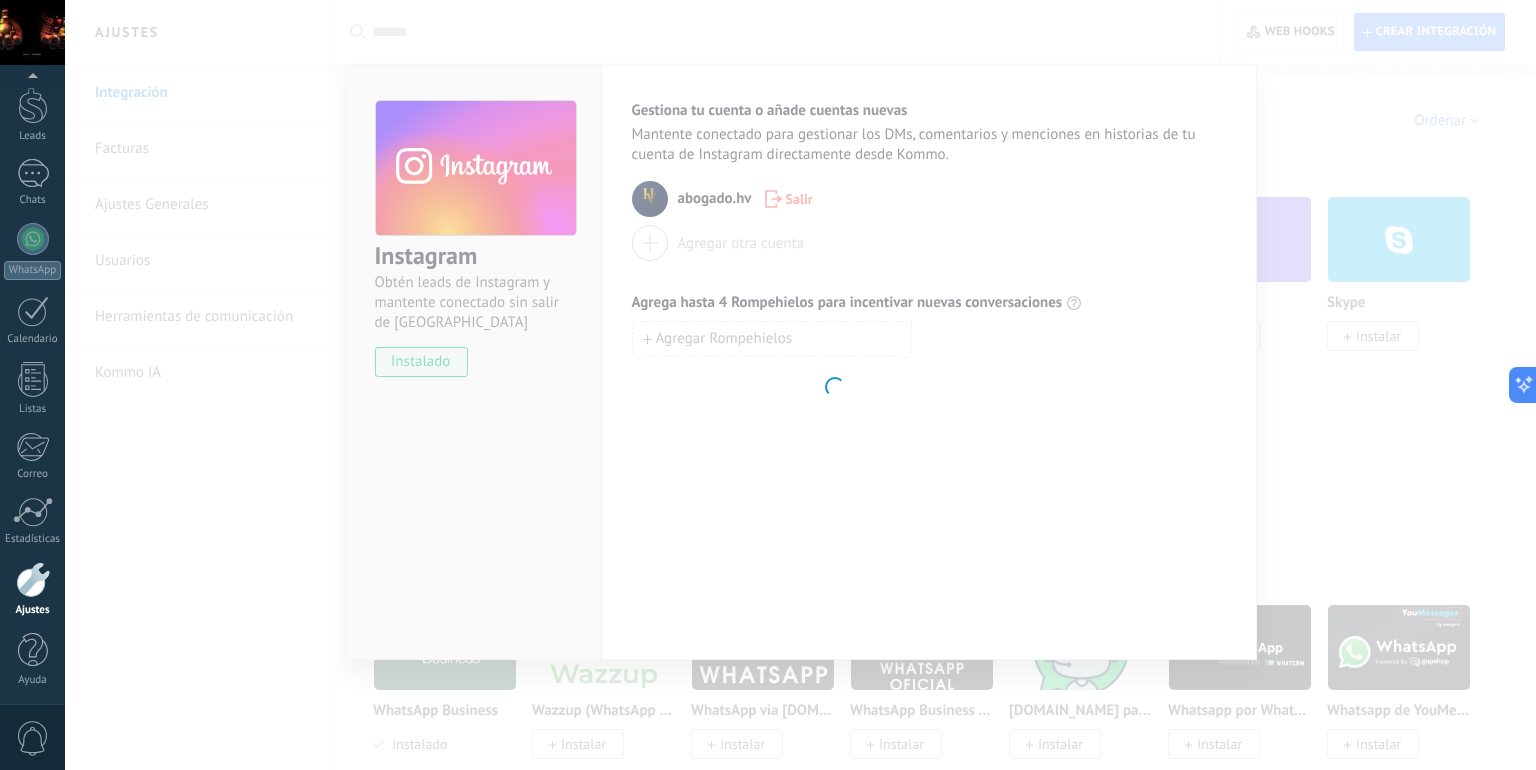 scroll, scrollTop: 61, scrollLeft: 0, axis: vertical 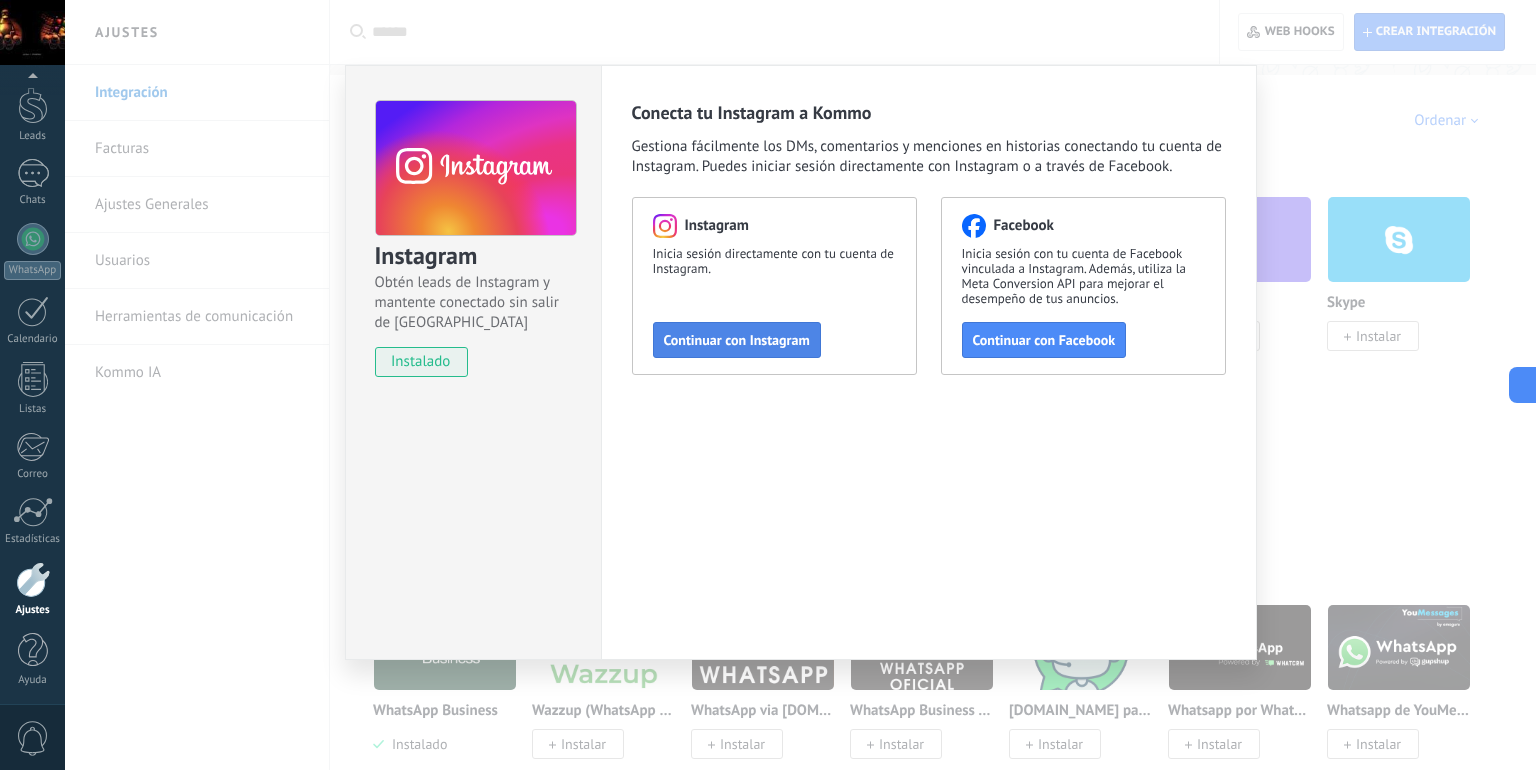 click on "Continuar con Instagram" at bounding box center (737, 340) 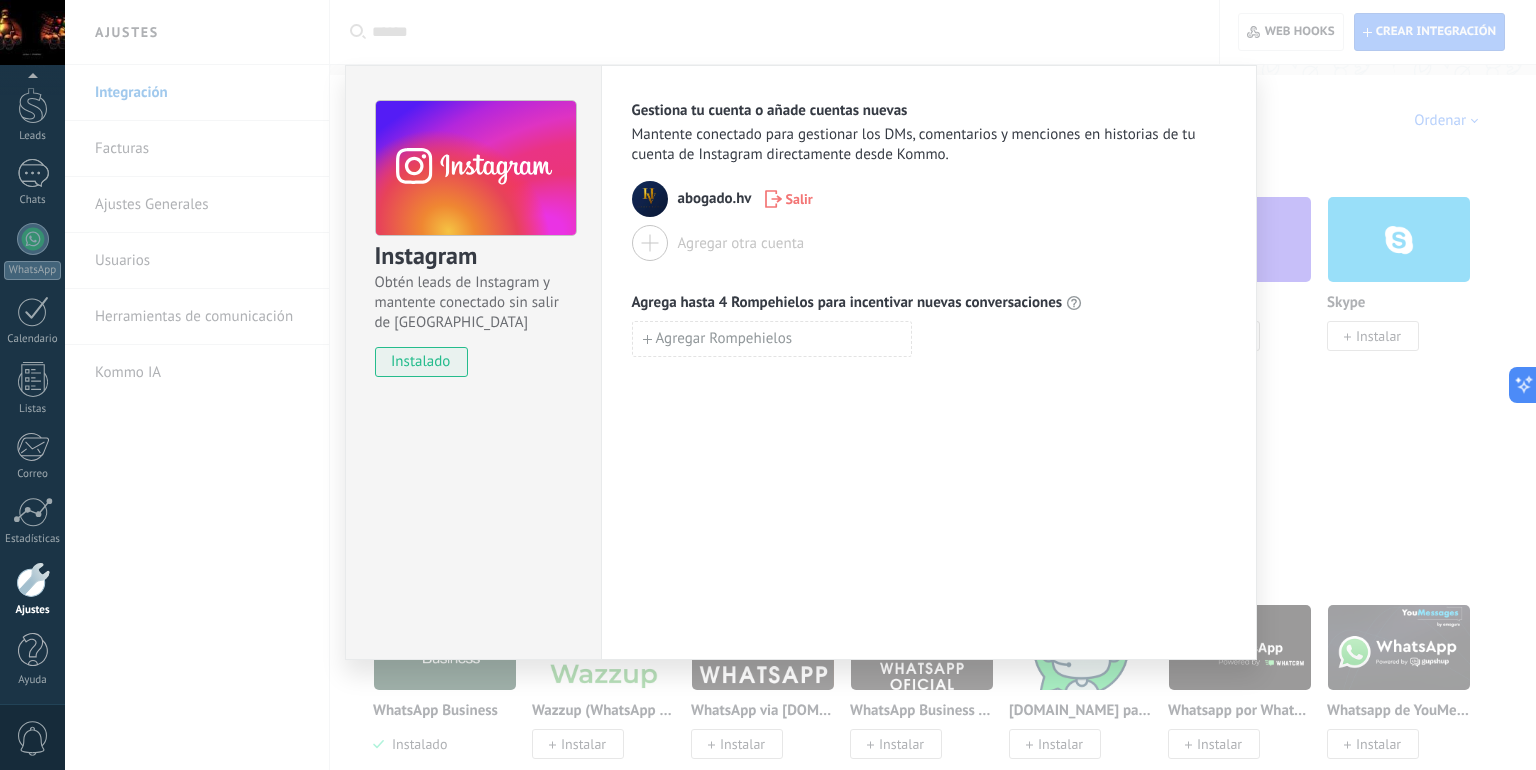 scroll, scrollTop: 61, scrollLeft: 0, axis: vertical 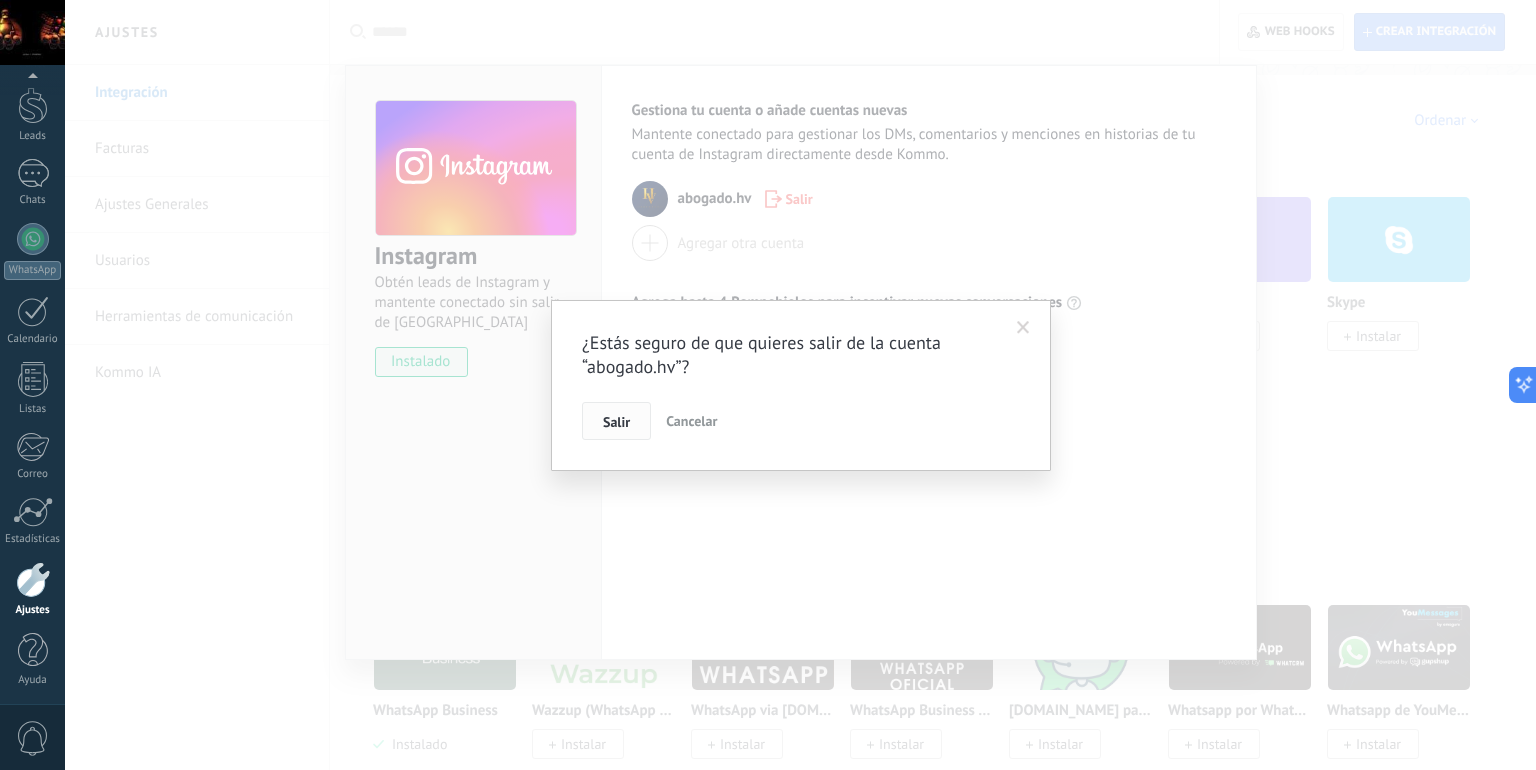 click on "Salir" at bounding box center (616, 422) 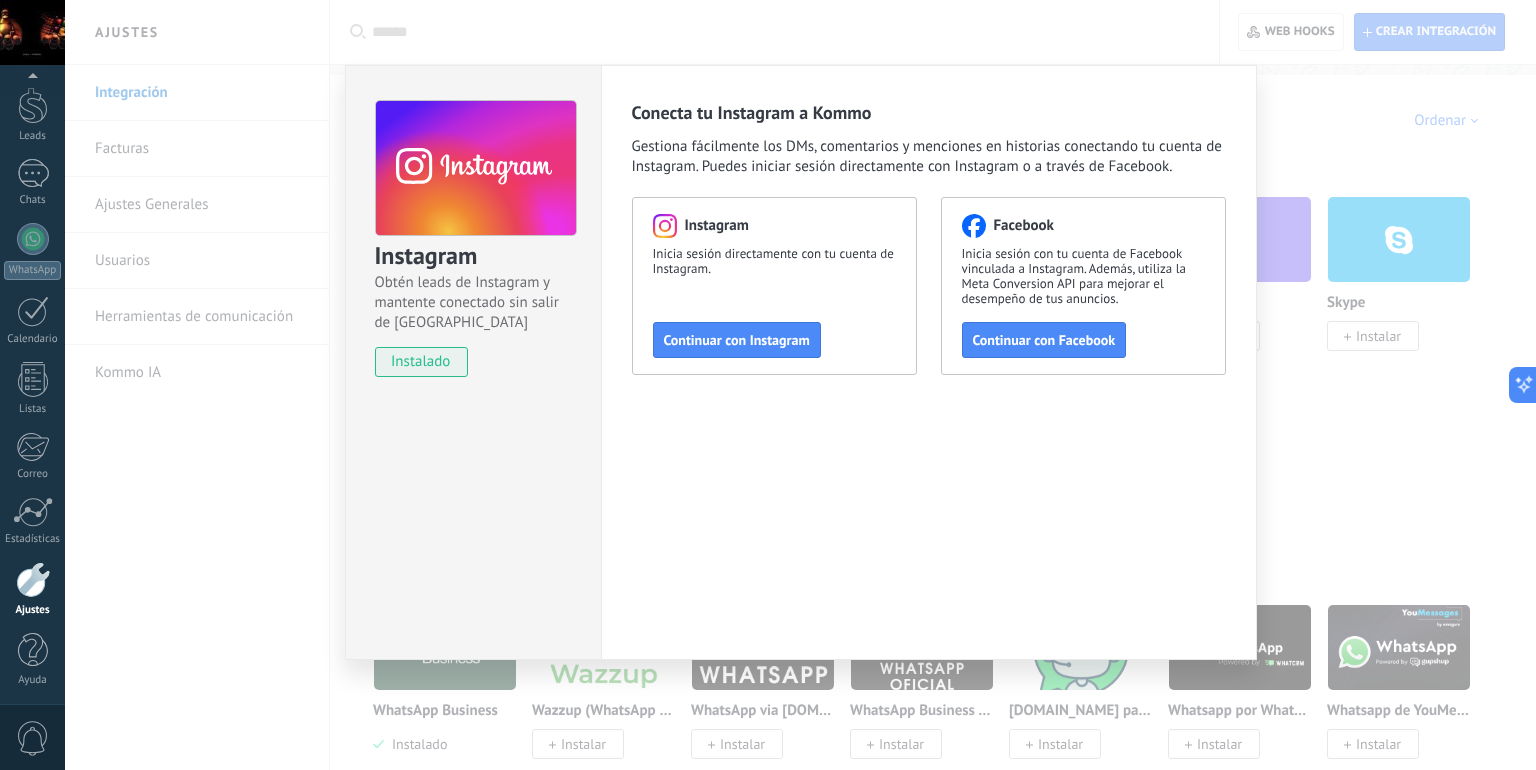 scroll, scrollTop: 61, scrollLeft: 0, axis: vertical 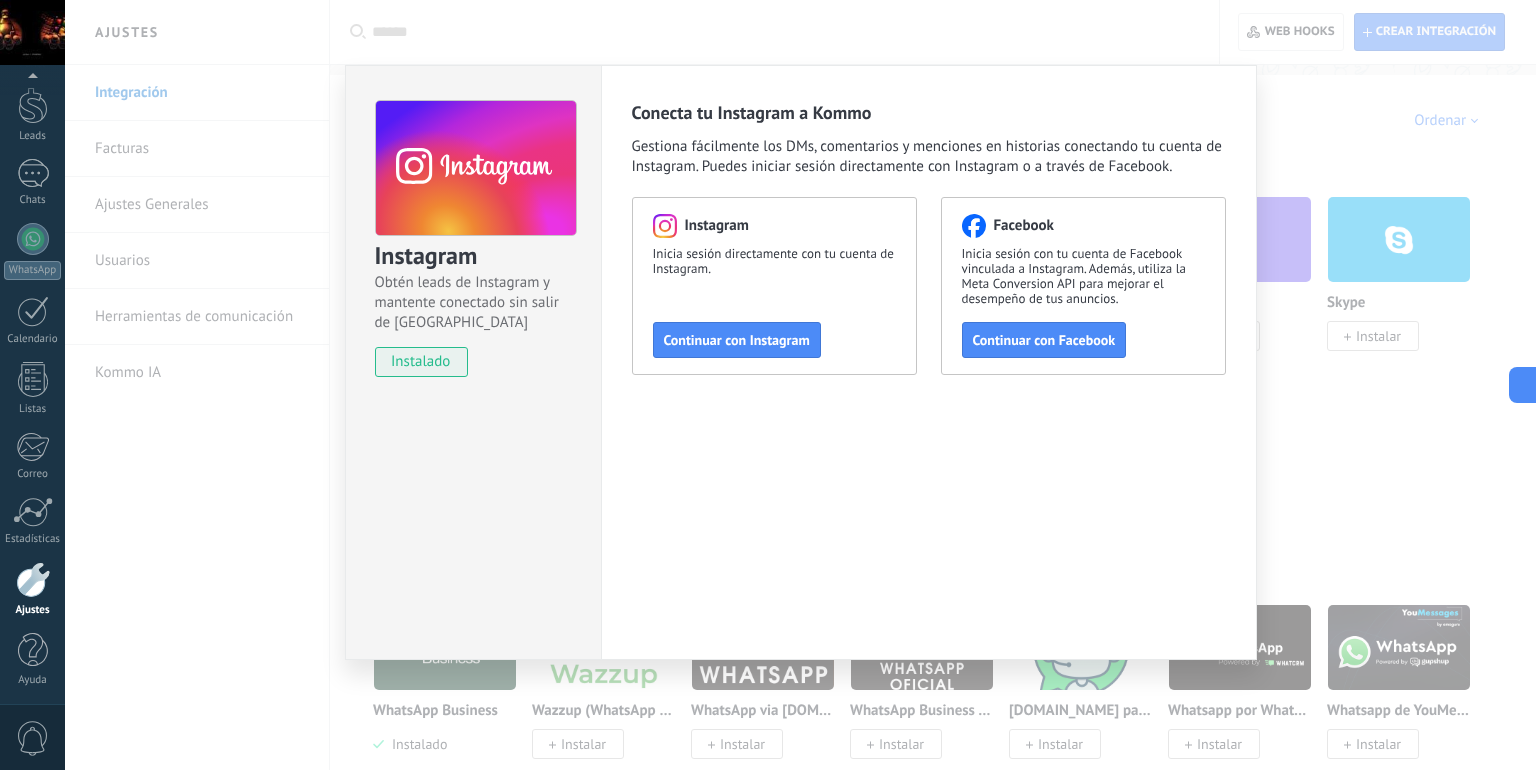 click on "Instagram Obtén leads de Instagram y mantente conectado sin salir de Kommo instalado Conecta tu Instagram a Kommo Gestiona fácilmente los DMs, comentarios y menciones en historias conectando tu cuenta de Instagram. Puedes iniciar sesión directamente con Instagram o a través de Facebook. Instagram Inicia sesión directamente con tu cuenta de Instagram. Continuar con Instagram Facebook Inicia sesión con tu cuenta de Facebook vinculada a Instagram. Además, utiliza la Meta Conversion API para mejorar el desempeño de tus anuncios. Continuar con Facebook" at bounding box center (800, 385) 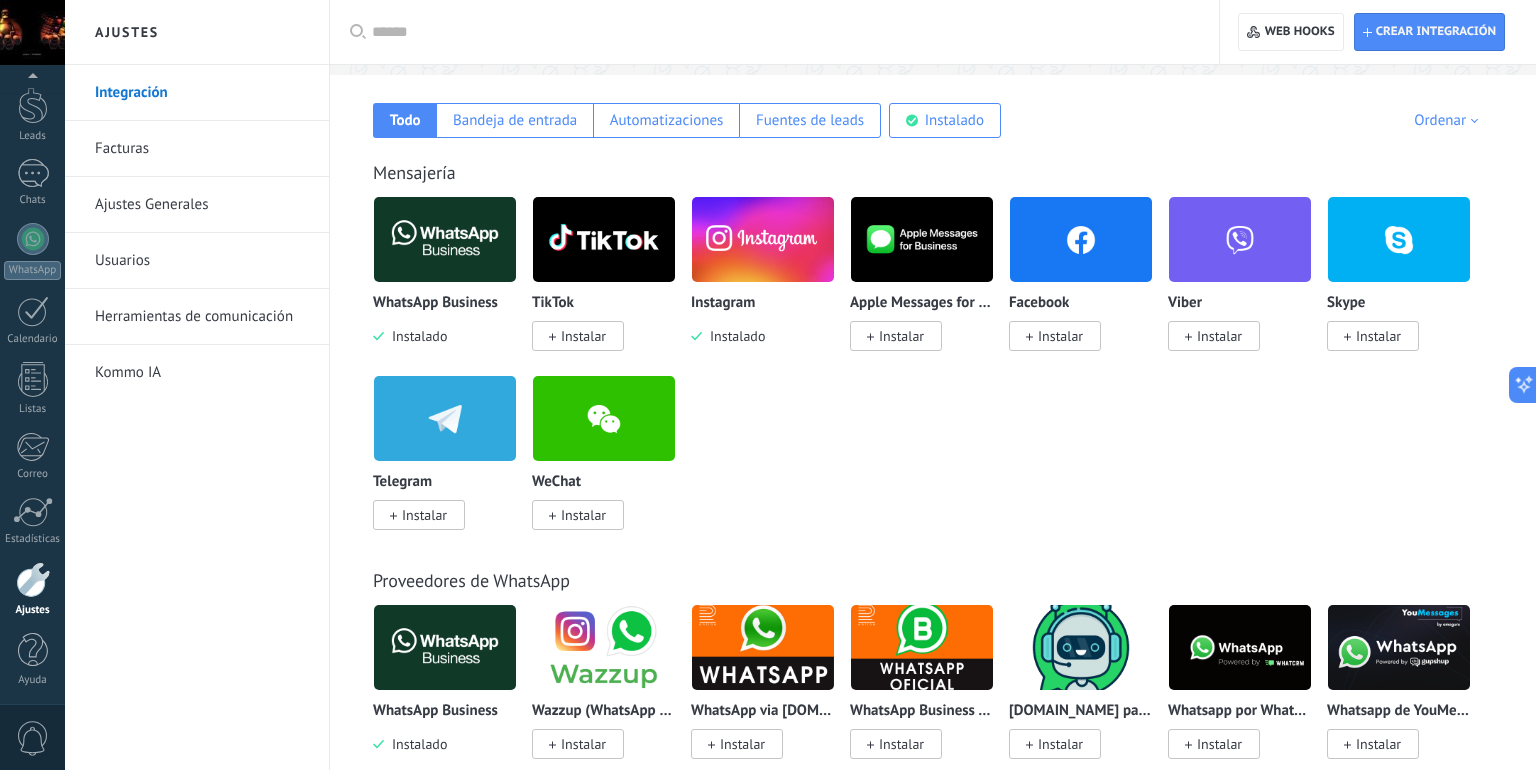 scroll, scrollTop: 0, scrollLeft: 0, axis: both 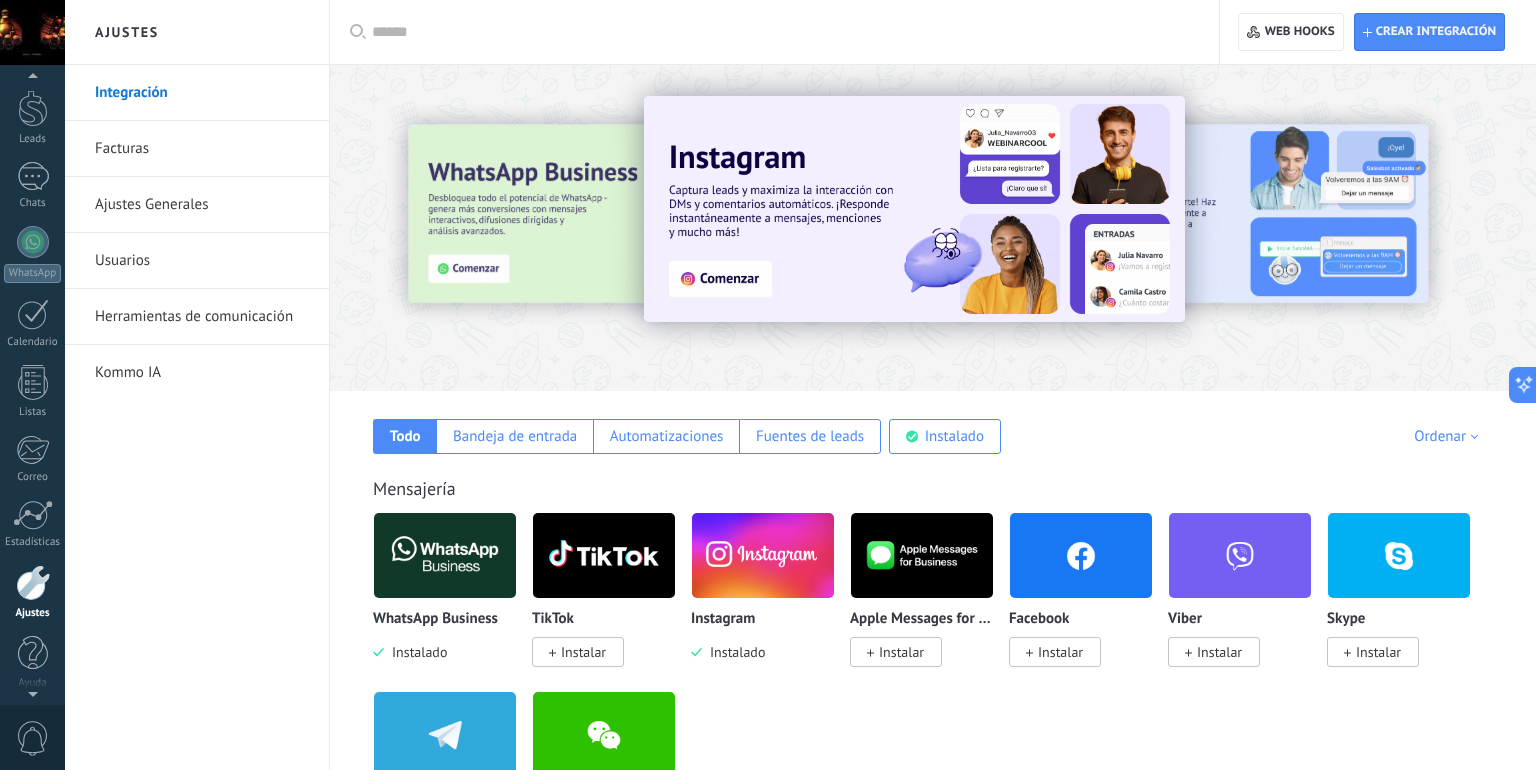 click at bounding box center [32, 32] 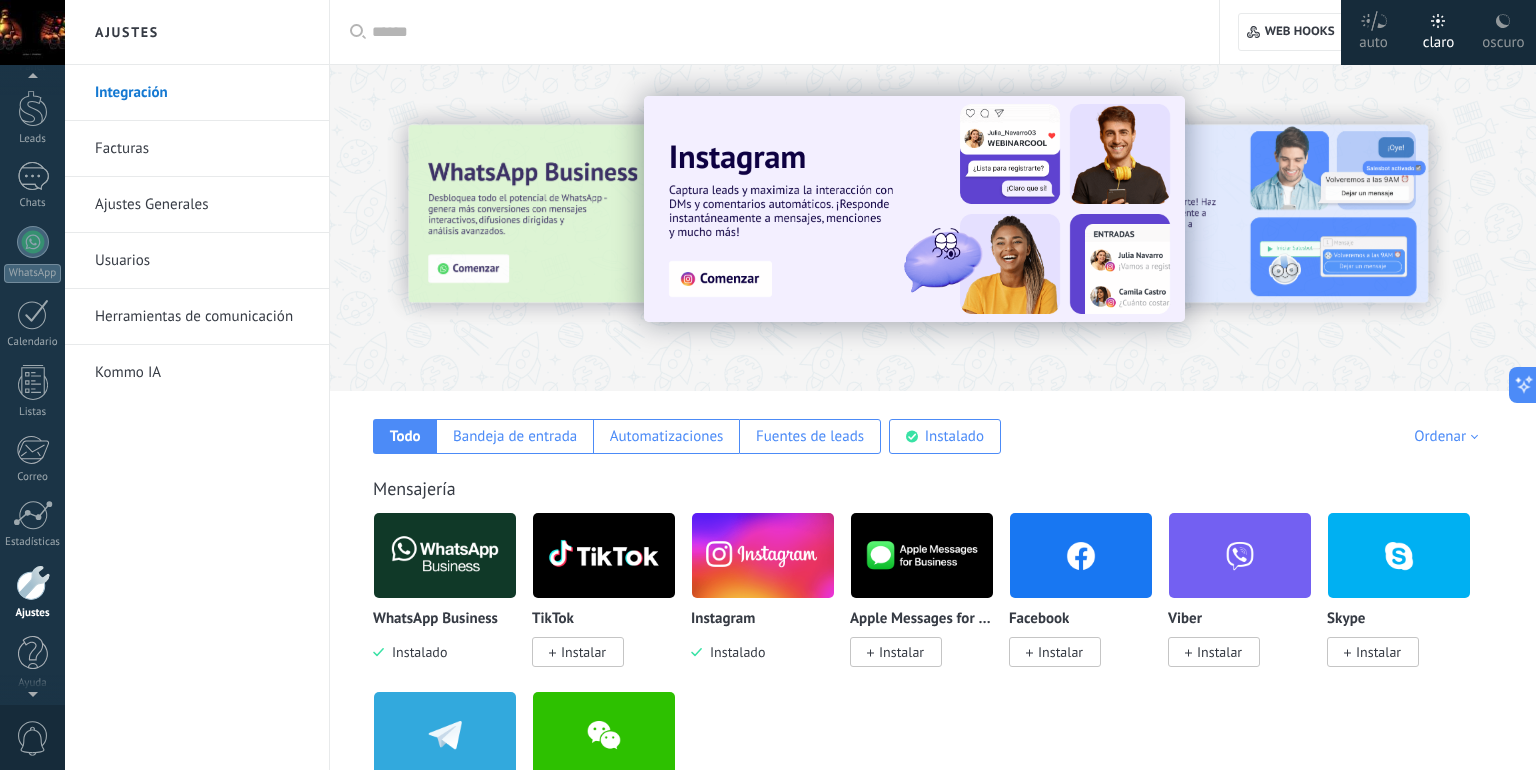 scroll, scrollTop: 61, scrollLeft: 0, axis: vertical 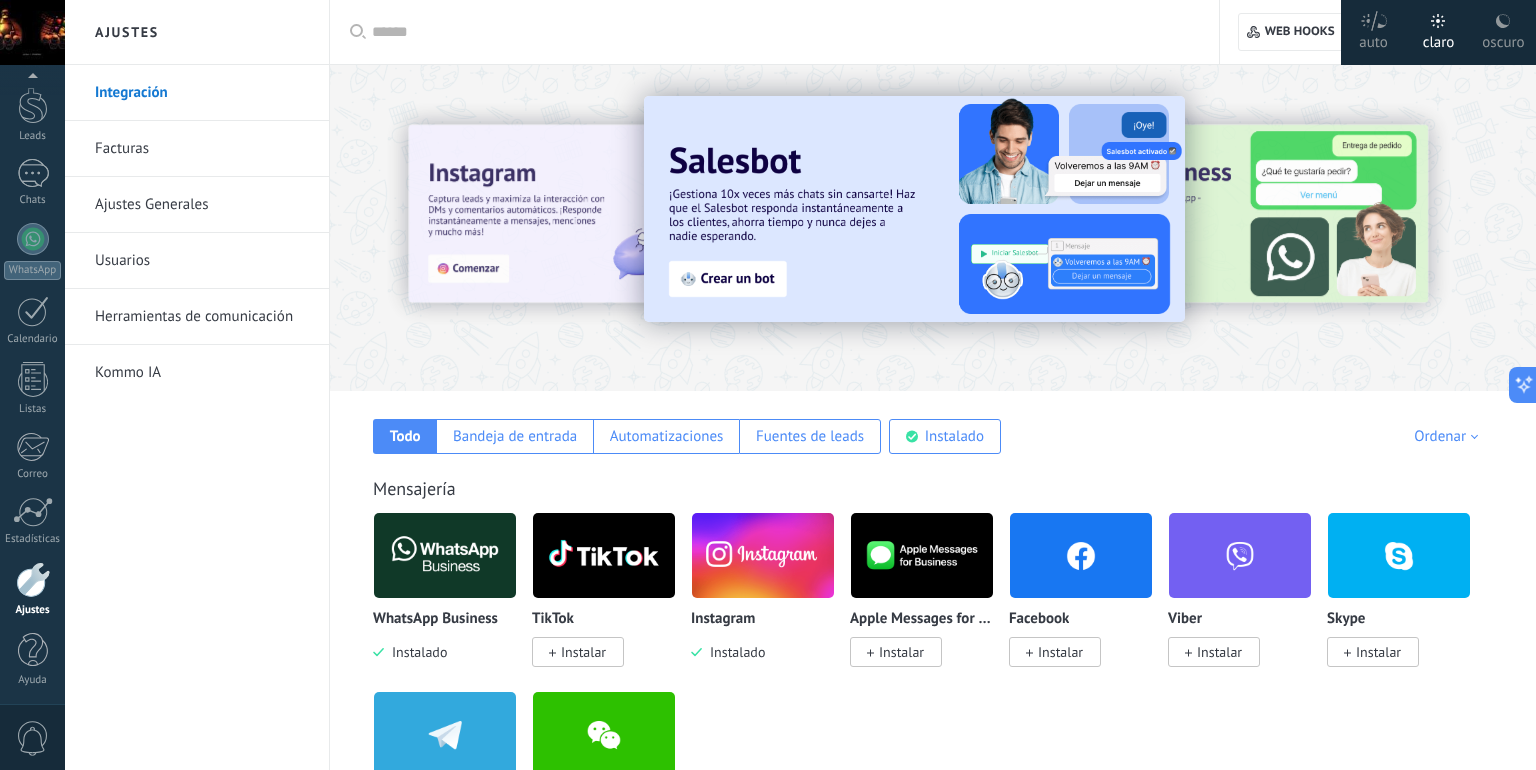 click 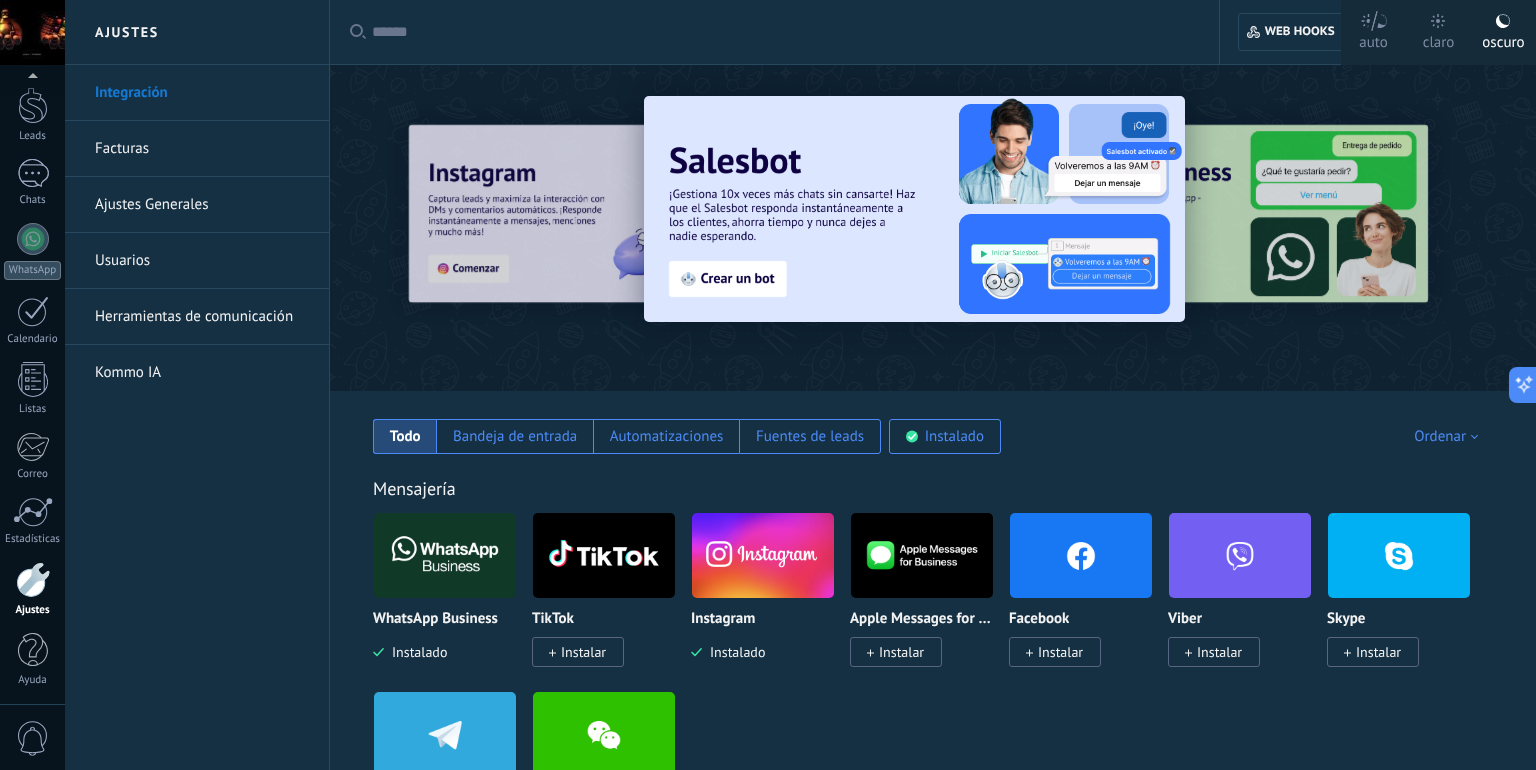 click at bounding box center (1429, 227) 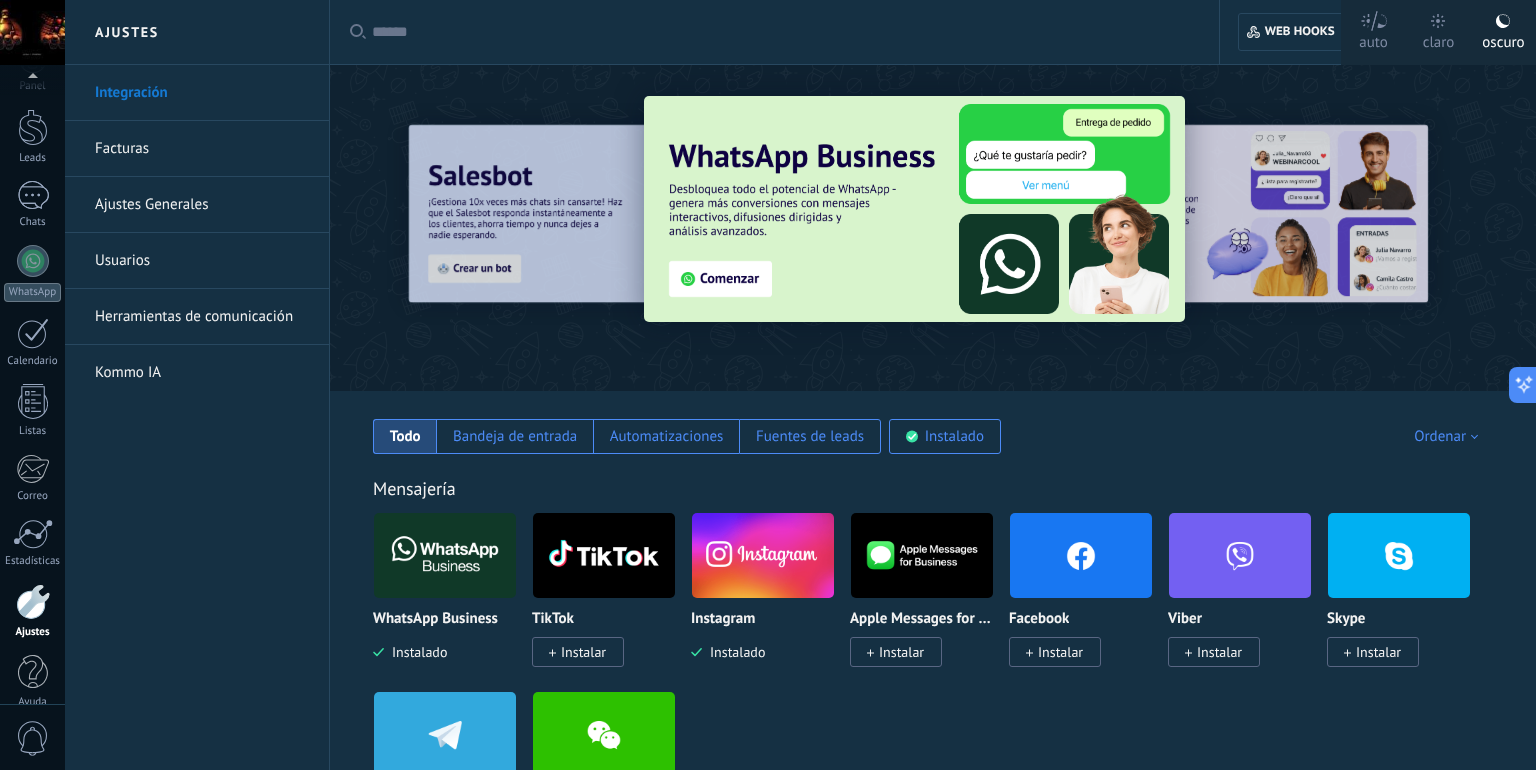 scroll, scrollTop: 61, scrollLeft: 0, axis: vertical 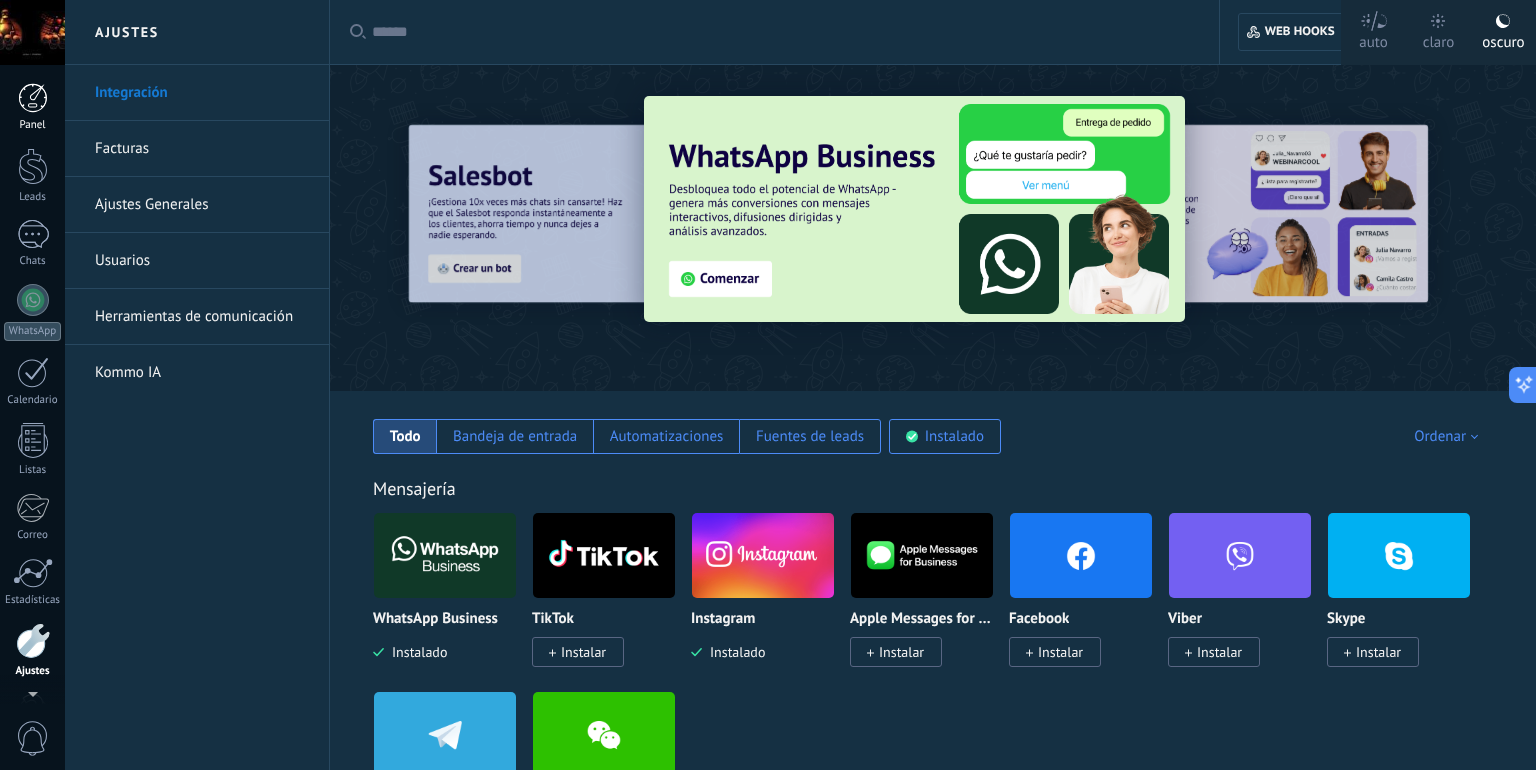 click at bounding box center [33, 98] 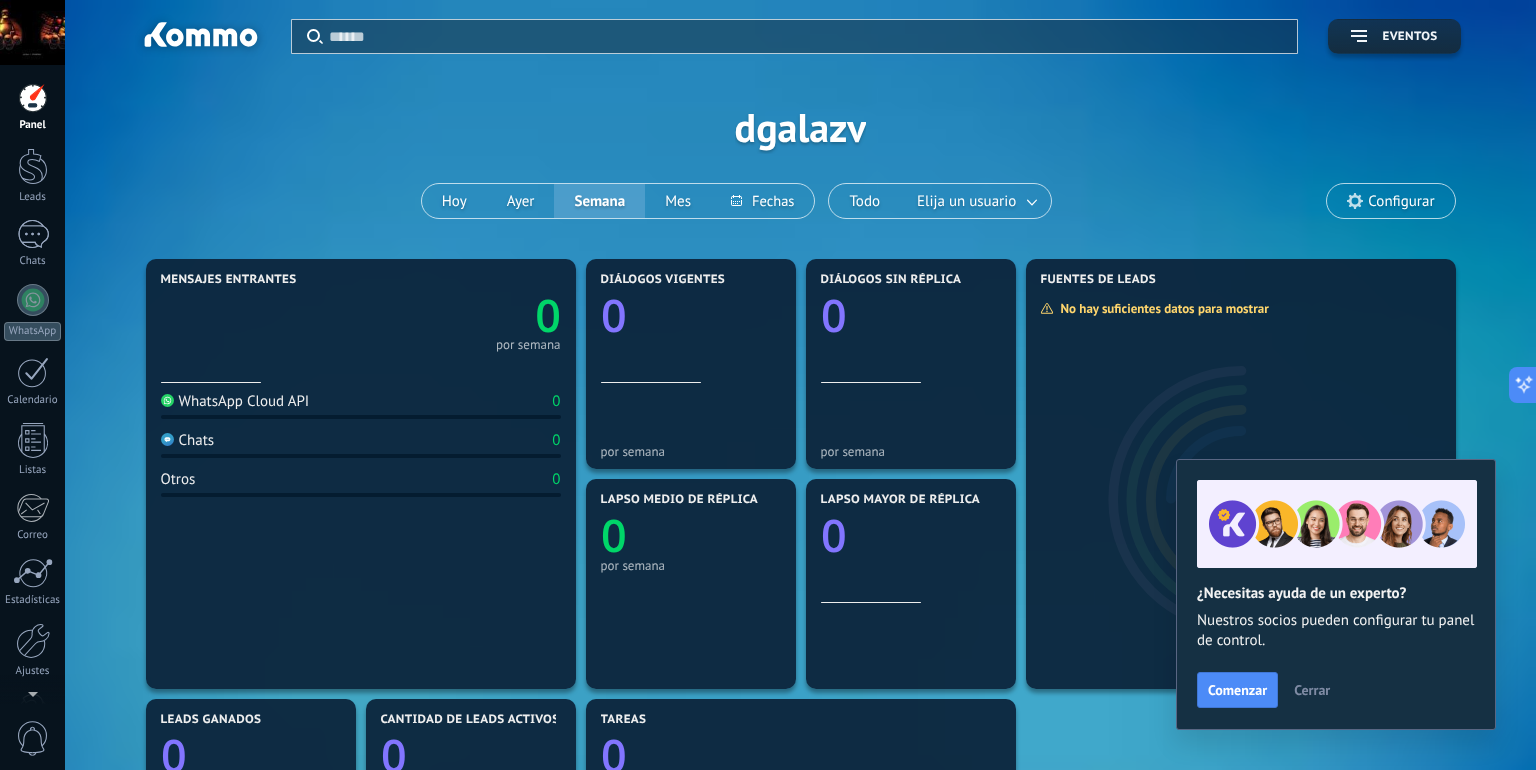 click at bounding box center (32, 32) 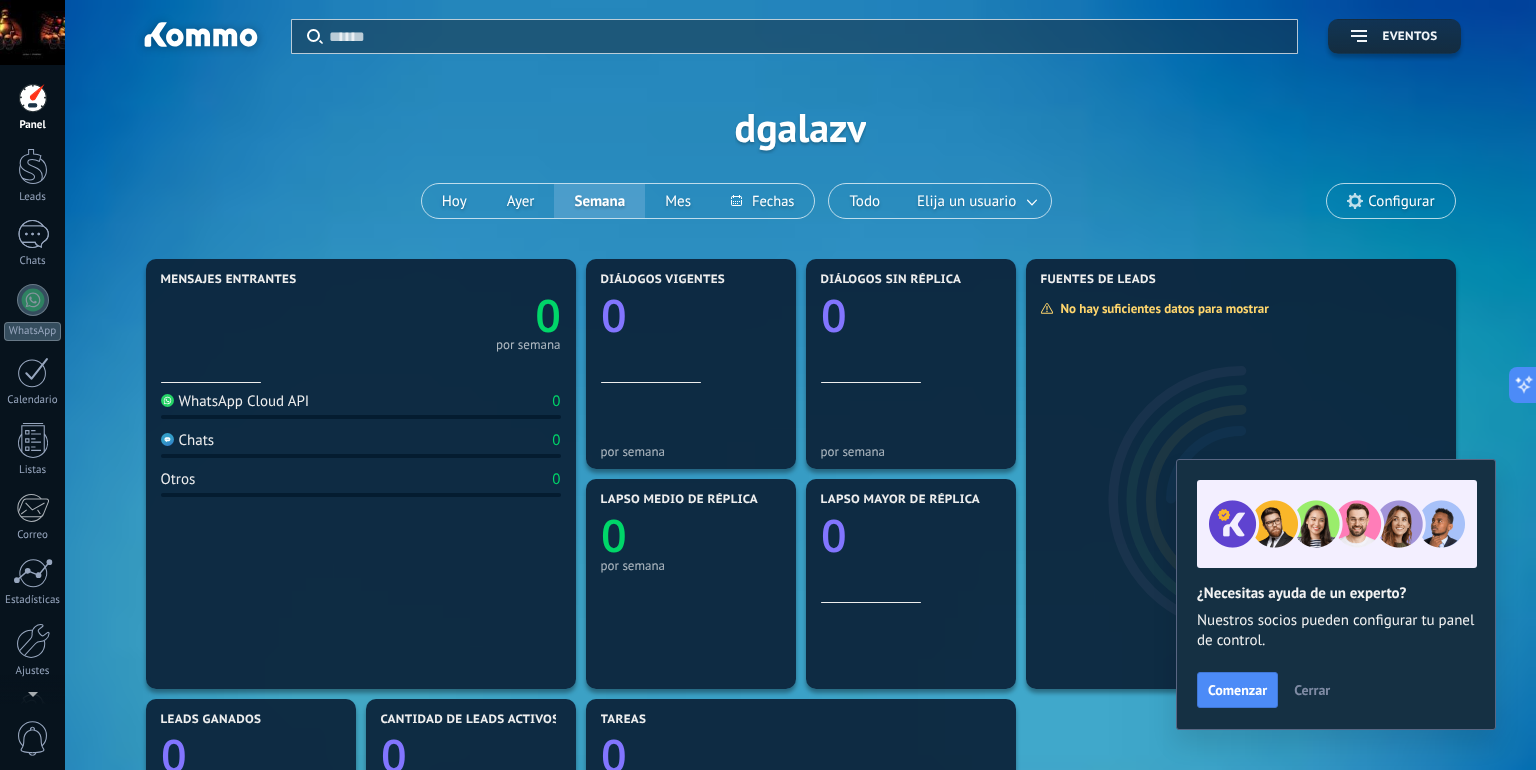 click at bounding box center [32, 32] 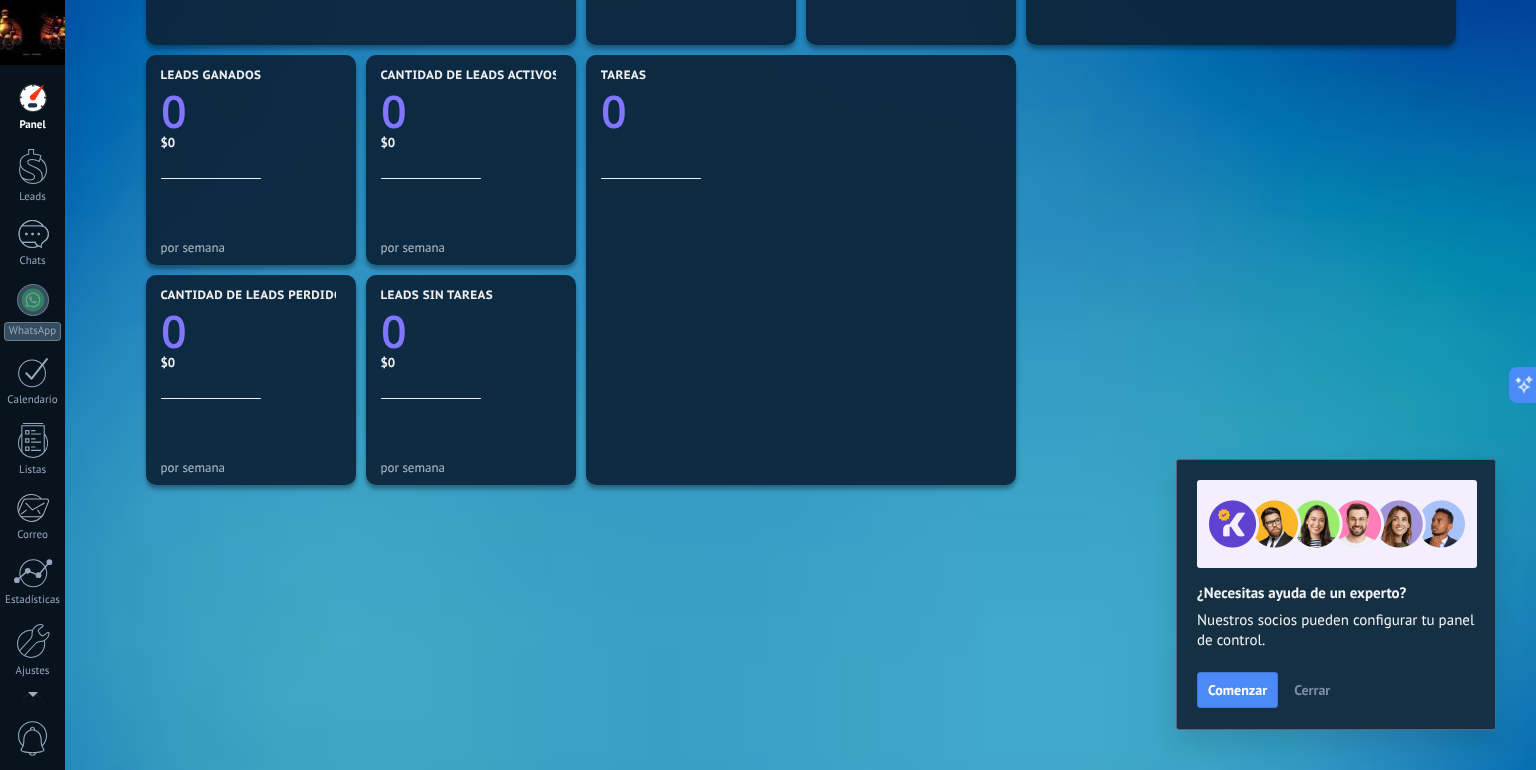 scroll, scrollTop: 0, scrollLeft: 0, axis: both 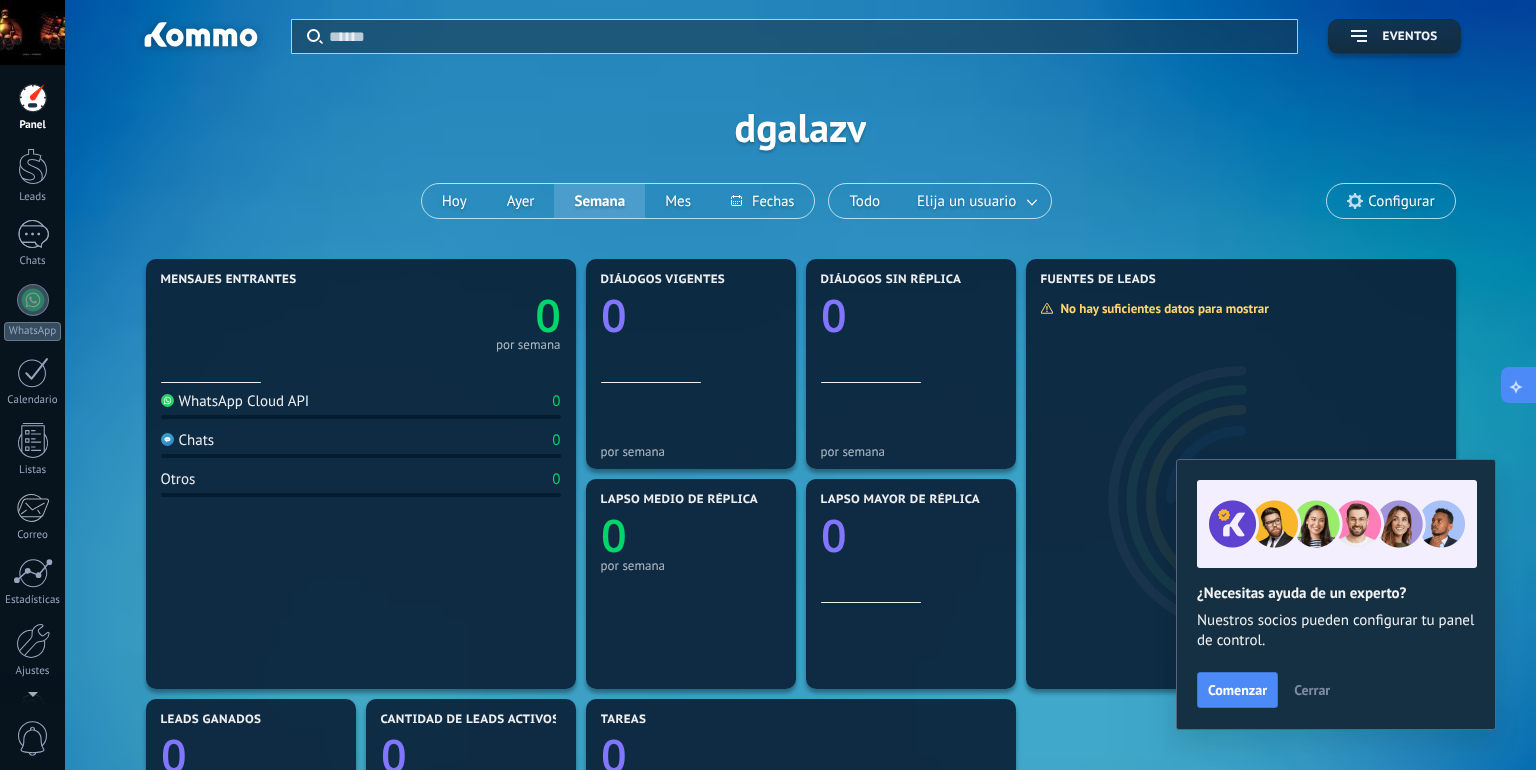 click 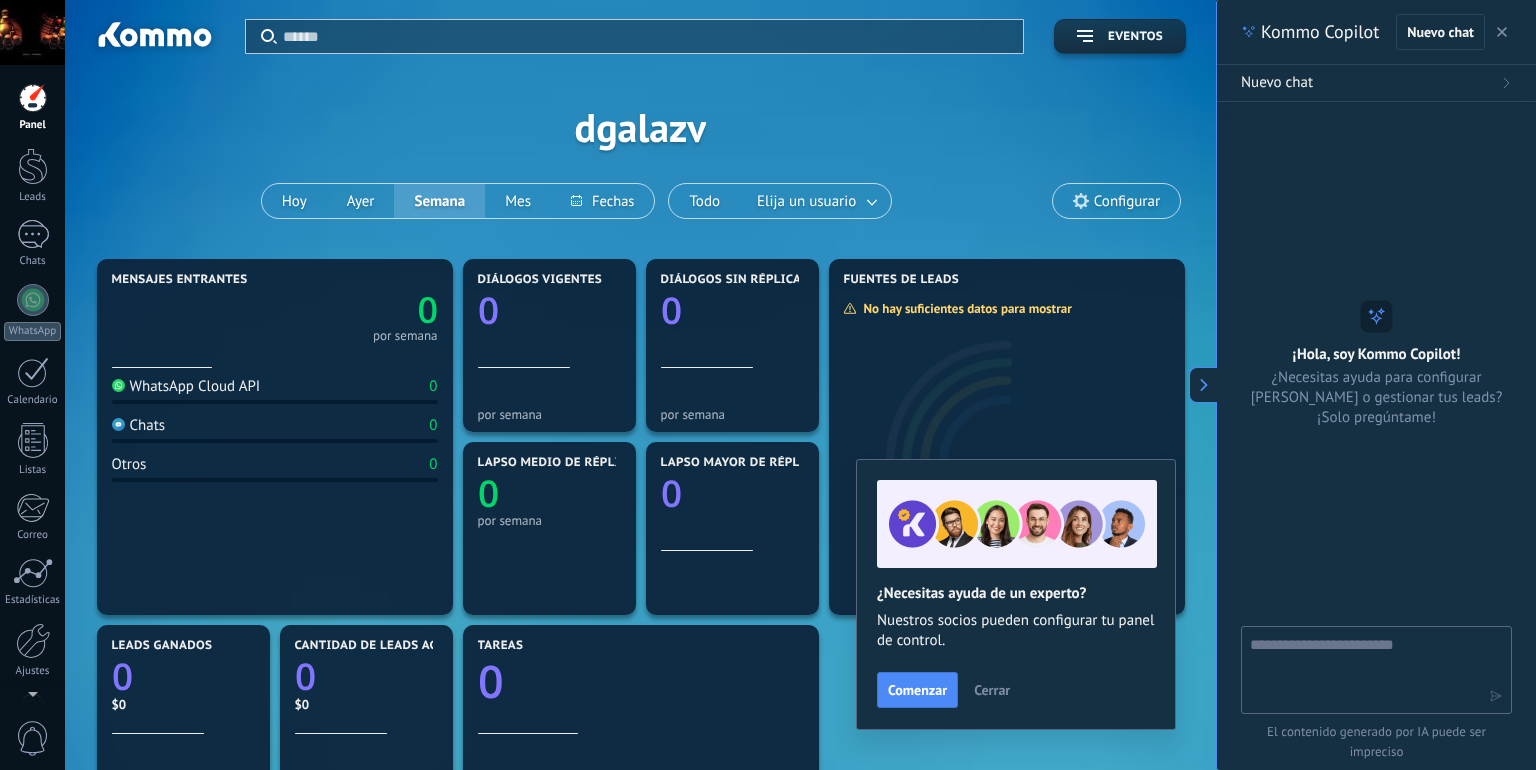click 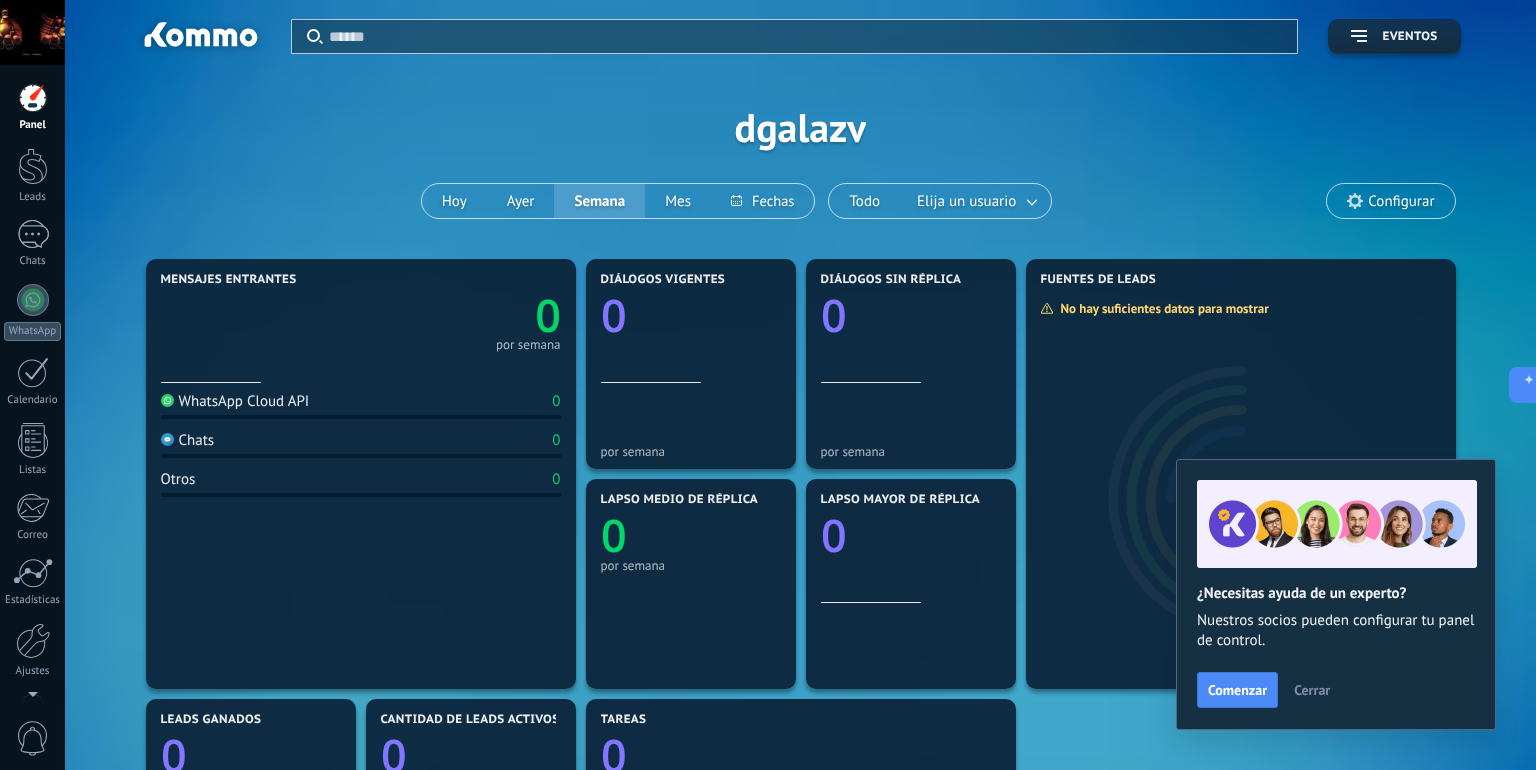 click at bounding box center [32, 32] 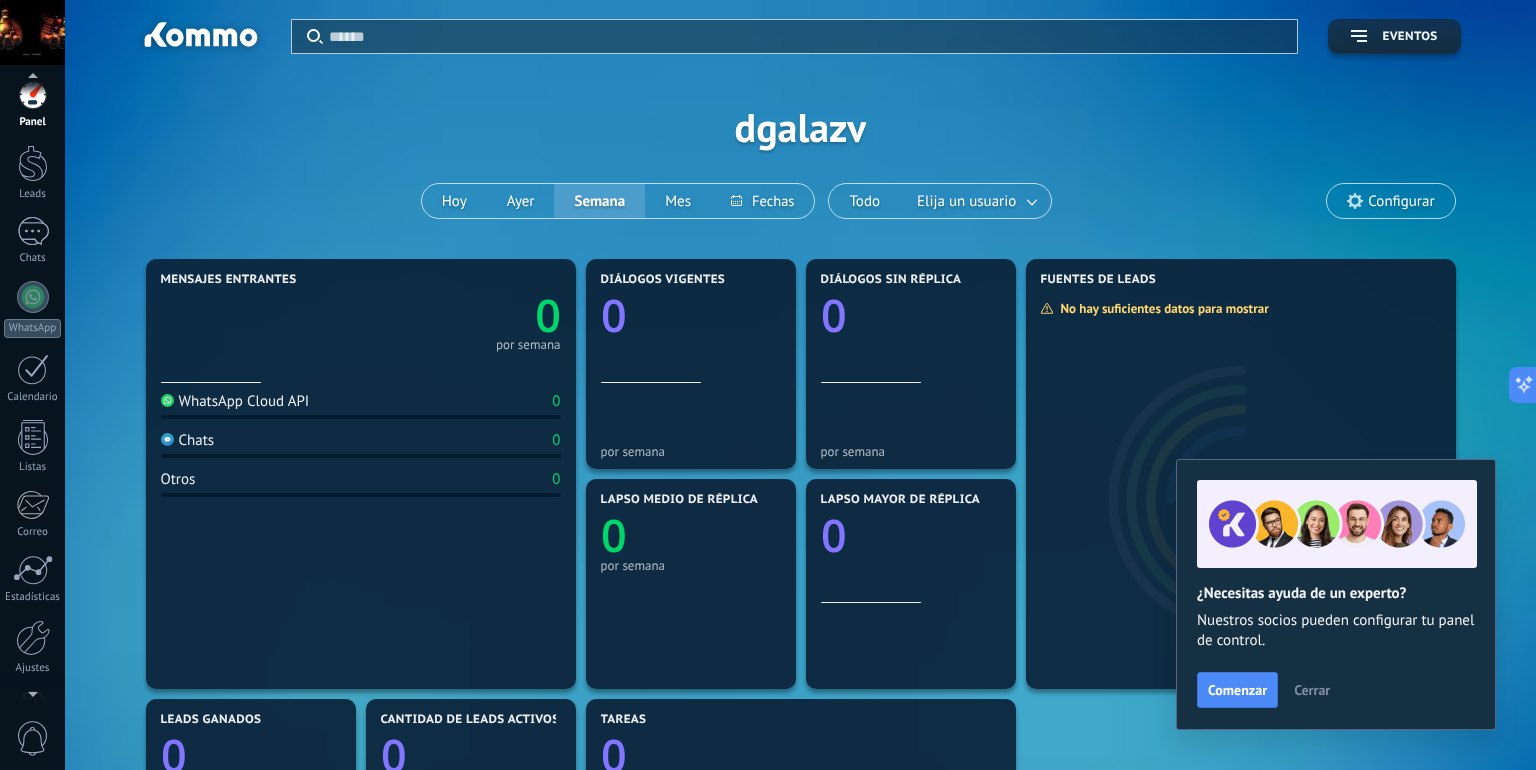 scroll, scrollTop: 0, scrollLeft: 0, axis: both 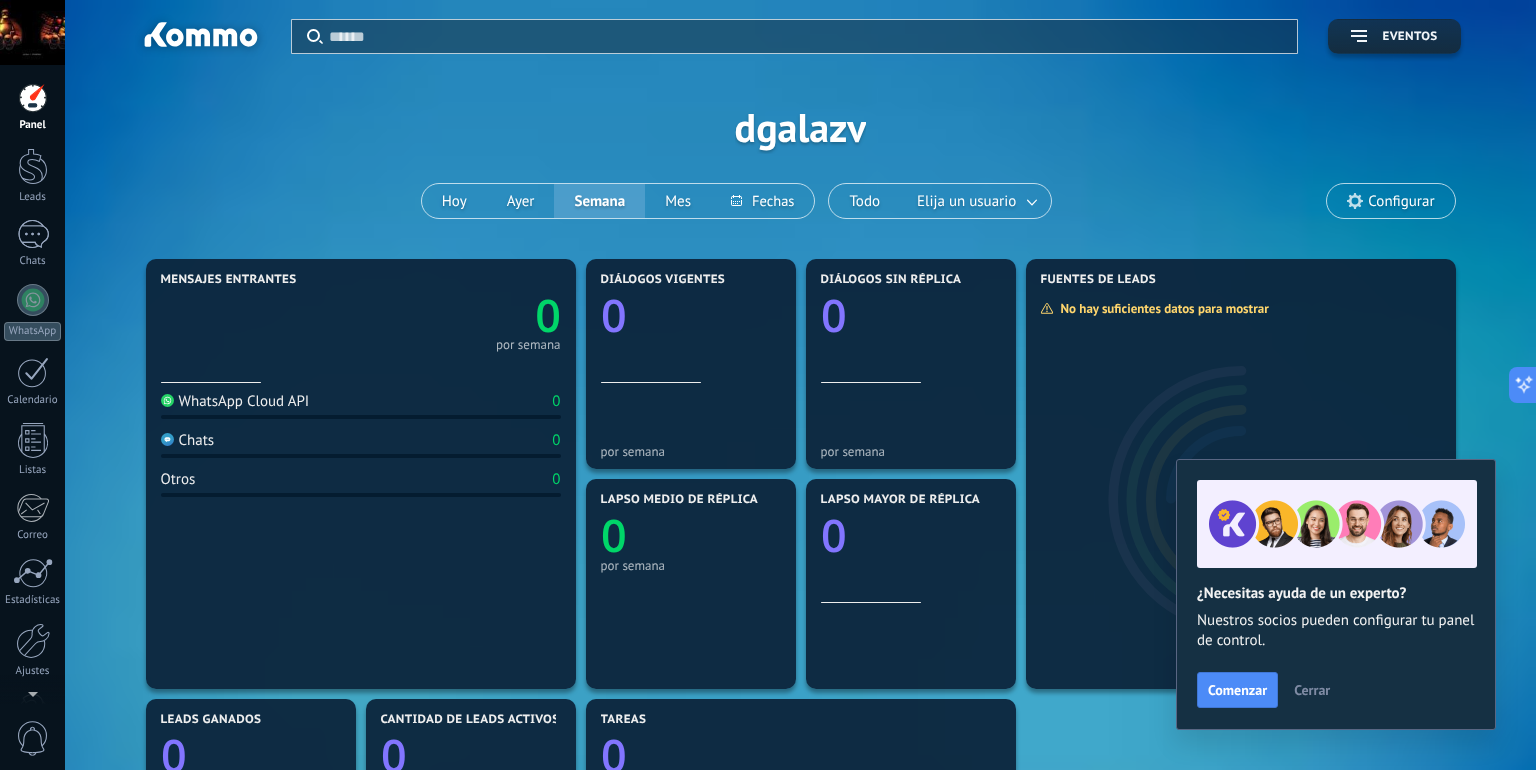 click on "0" at bounding box center [33, 738] 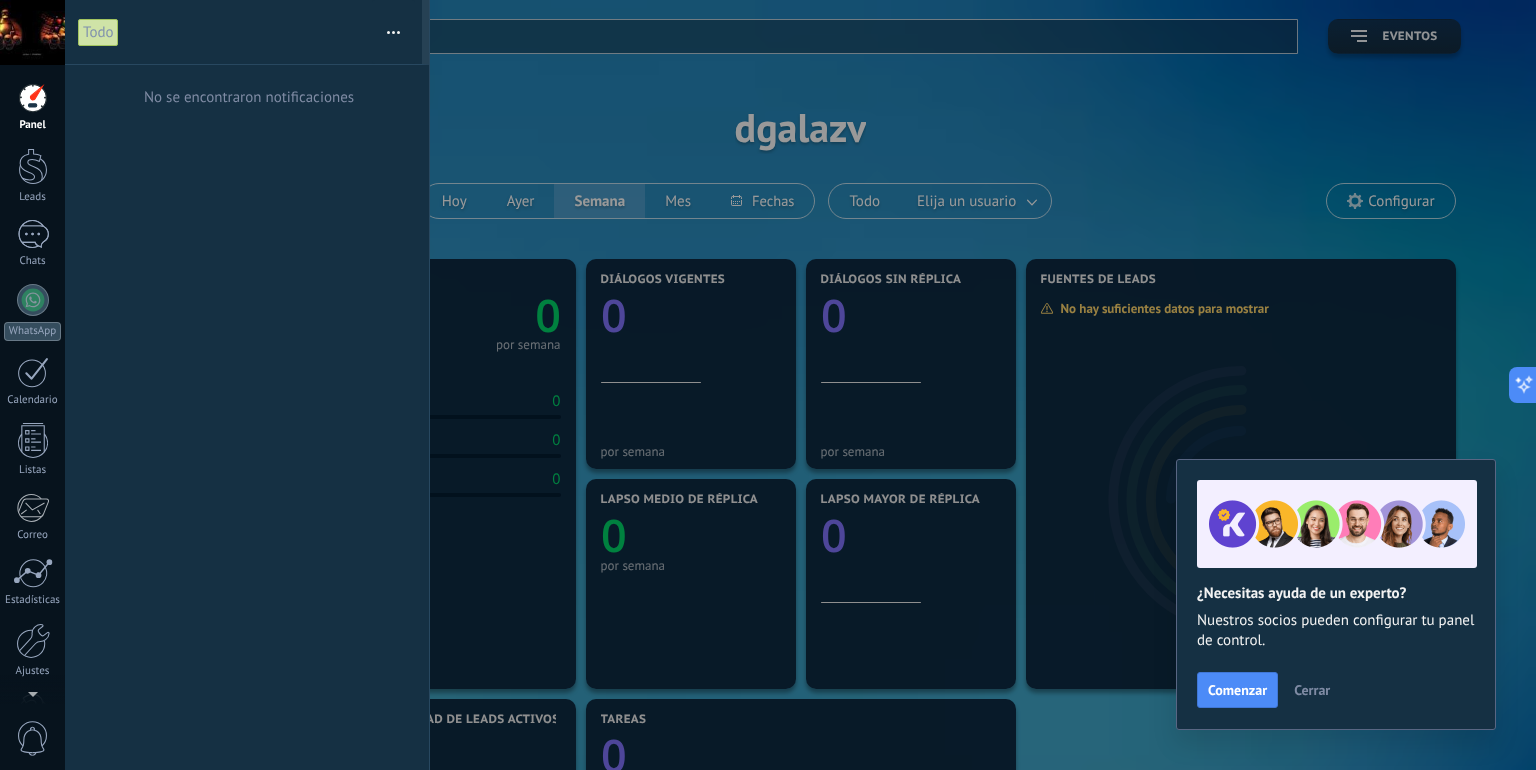 click on "0" at bounding box center (33, 738) 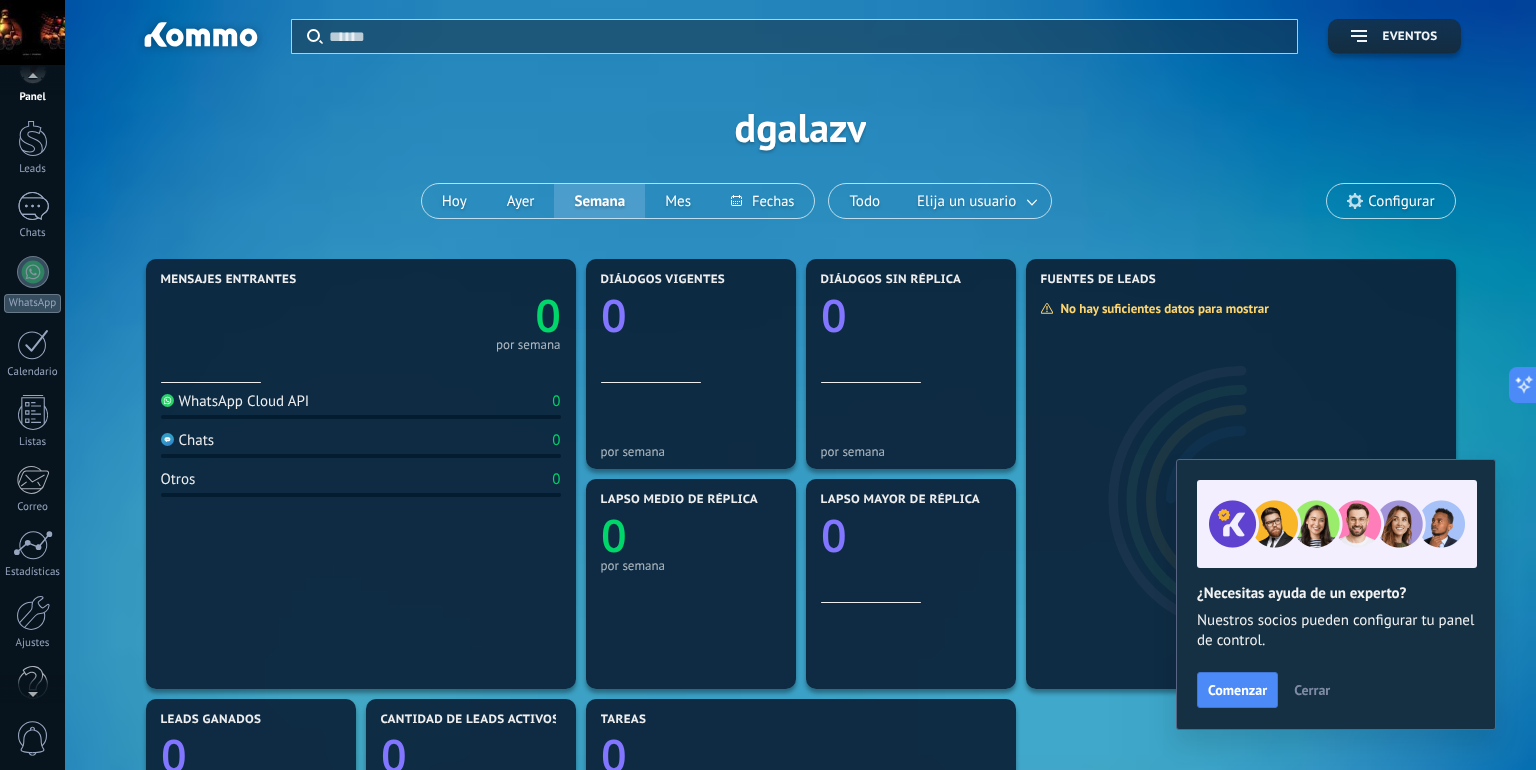 scroll, scrollTop: 61, scrollLeft: 0, axis: vertical 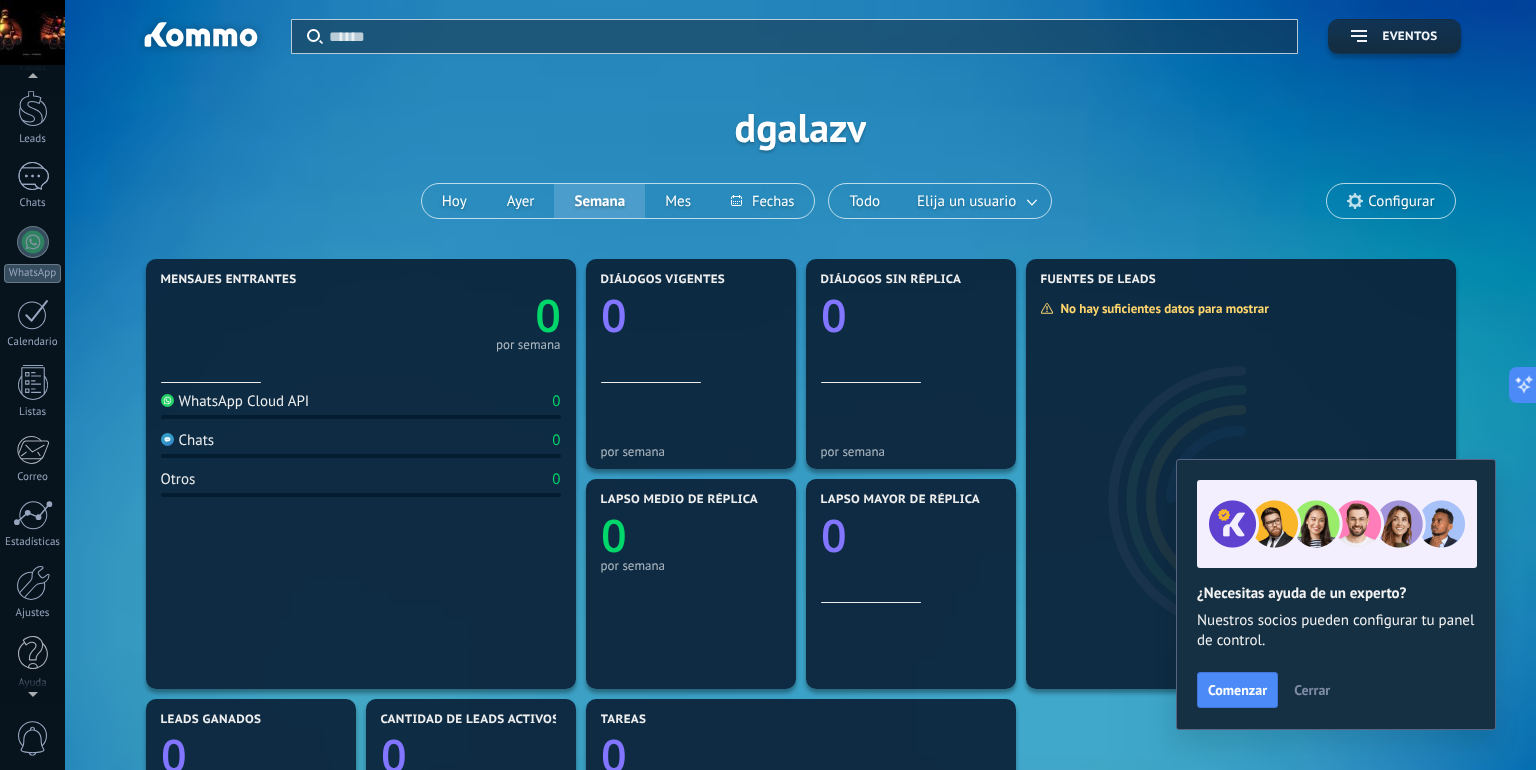click at bounding box center [32, 690] 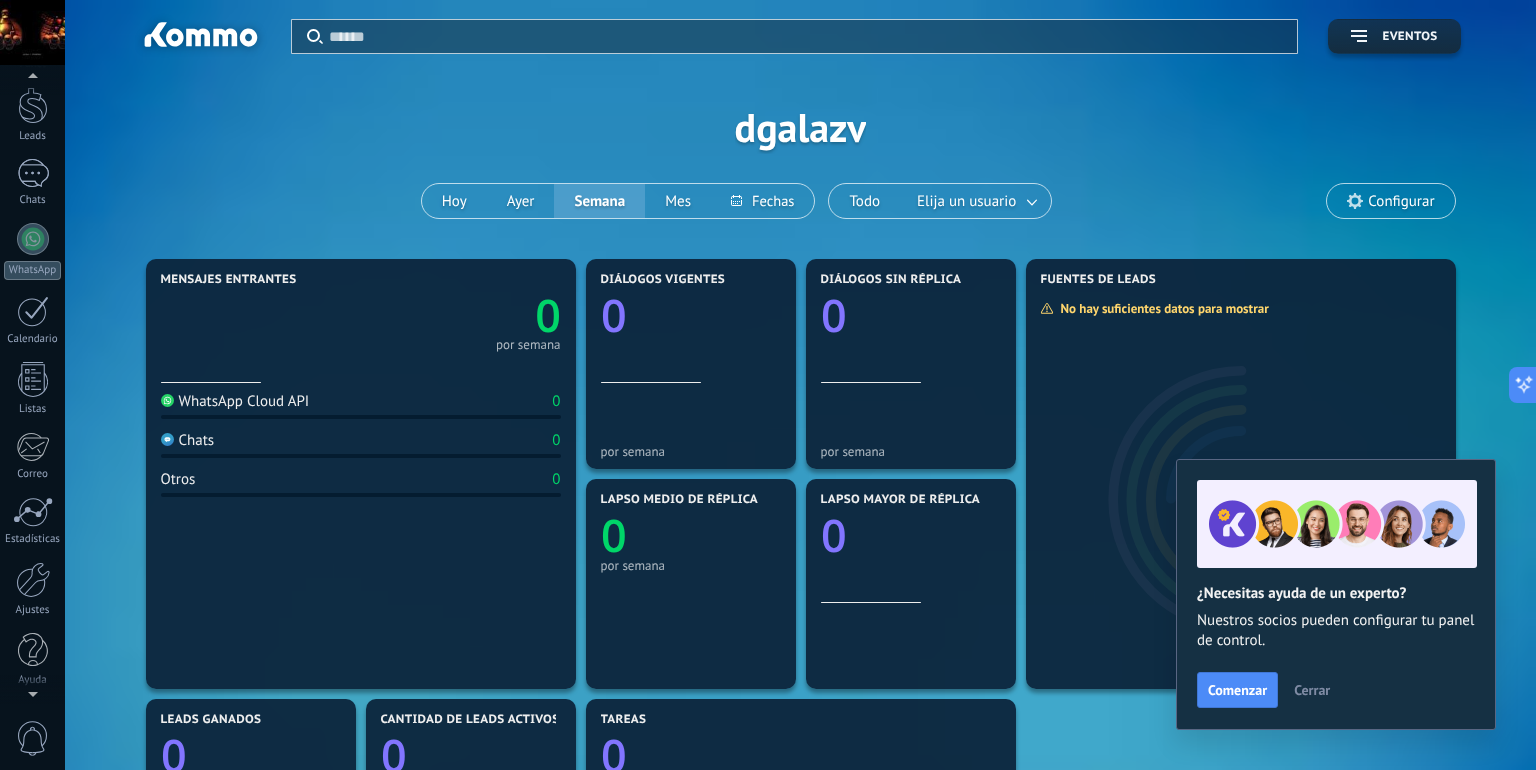 click at bounding box center [32, 690] 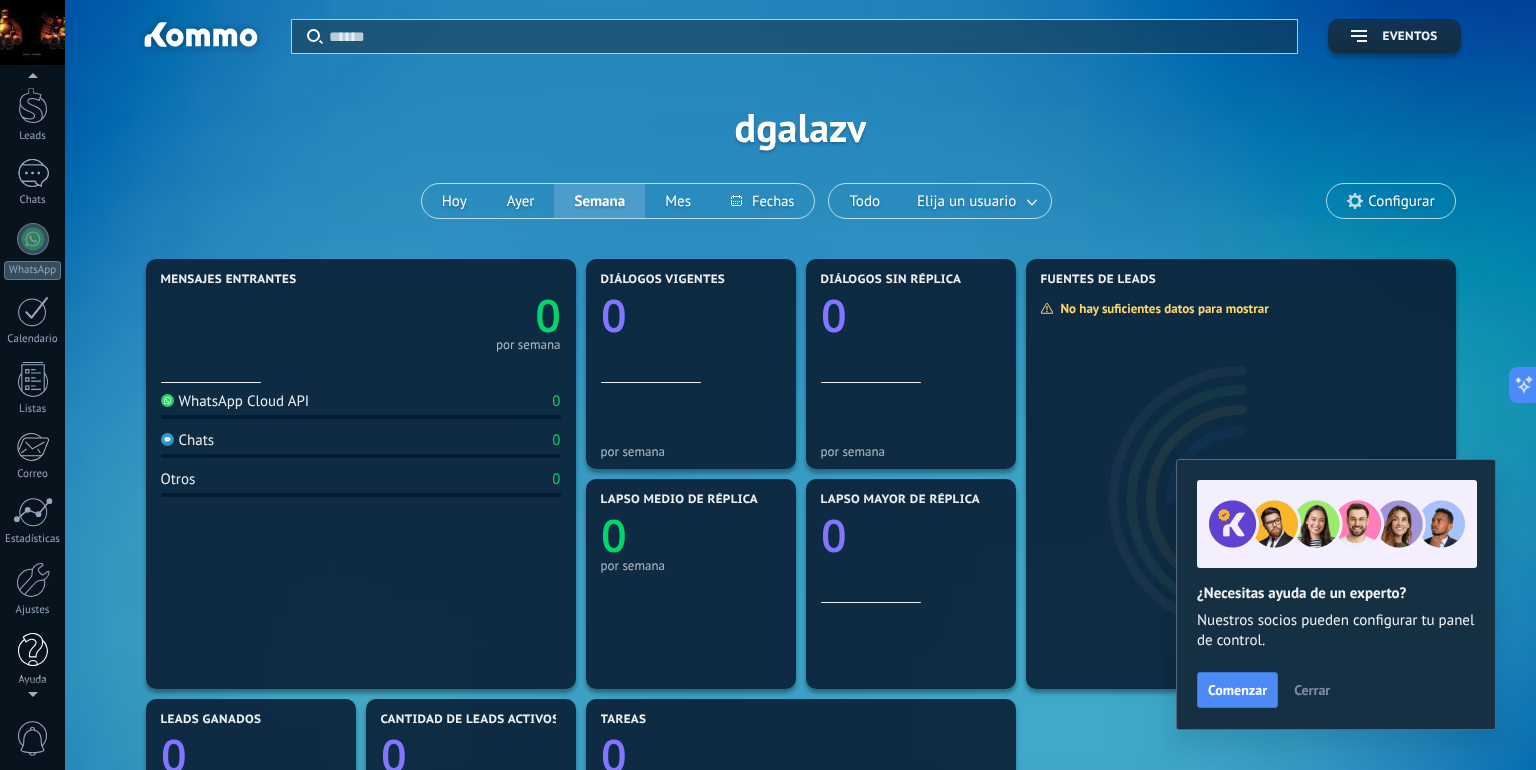 click at bounding box center (33, 650) 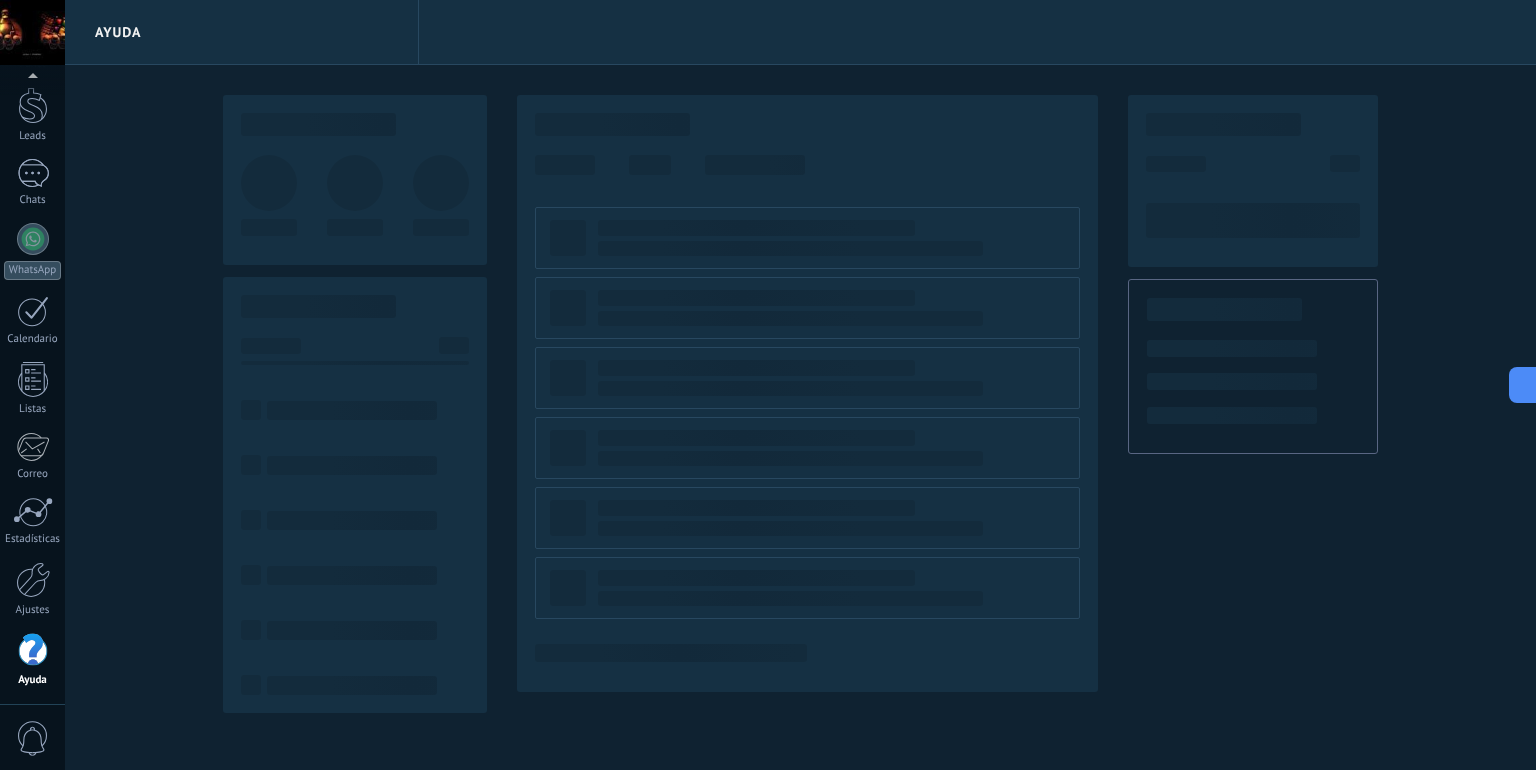 scroll, scrollTop: 61, scrollLeft: 0, axis: vertical 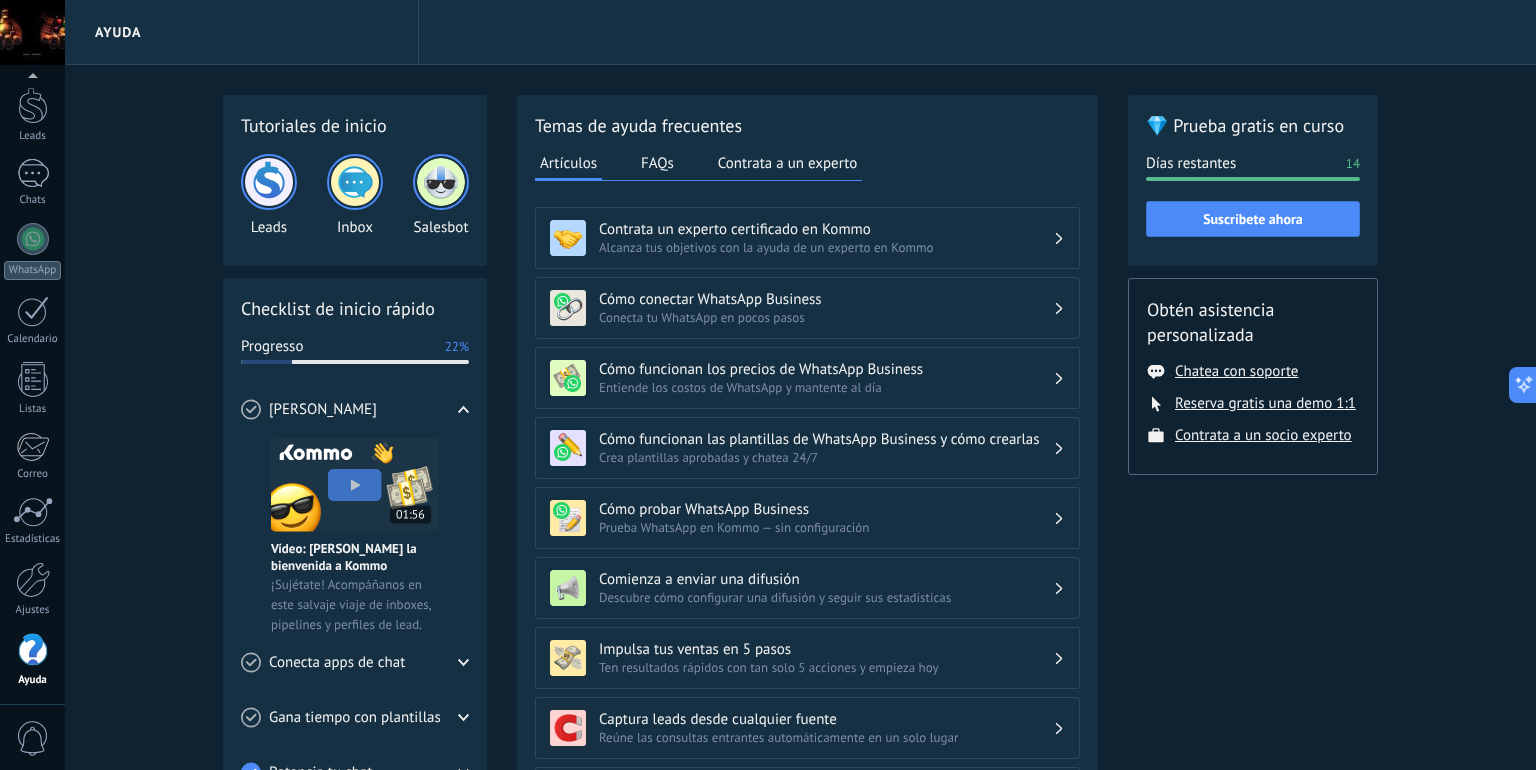 click on "Tutoriales de inicio Leads Inbox Salesbot Checklist de inicio rápido Progresso 22% Conoce Kommo Vídeo: Dale la bienvenida a Kommo ¡Sujétate! Acompáñanos en este salvaje viaje de inboxes, pipelines y perfiles de lead. Conecta apps de chat WhatsApp Conectado Messenger Conectar Instagram Conectar Más canales Ver todos Gana tiempo con plantillas Respuestas más rápidas ¿Sigues escribiendo cada una de tus respuestas? Responde a las FAQ's con plantillas de chat que puedes crear en tan sólo 2 clics. Crear una plantilla Potencia tu chat [PERSON_NAME] que un bot lo haga por ti Abraza la pereza: los bots te permiten hacer más con menos trabajo, y eso se traduce en más ventas. Crea un bot Crea un flujo de trabajo Crea un flujo de trabajo Consulta al instante en qué punto de tu proceso de ventas se encuentra cada cliente. Establece tu pipeline Invita a tus compañeros ¡Todo es mejor con un equipo! Colabora en los chats, distribuye la responsabilidad y haz un seguimiento de los objetivos. Enviar invitación FAQs   14" at bounding box center (800, 616) 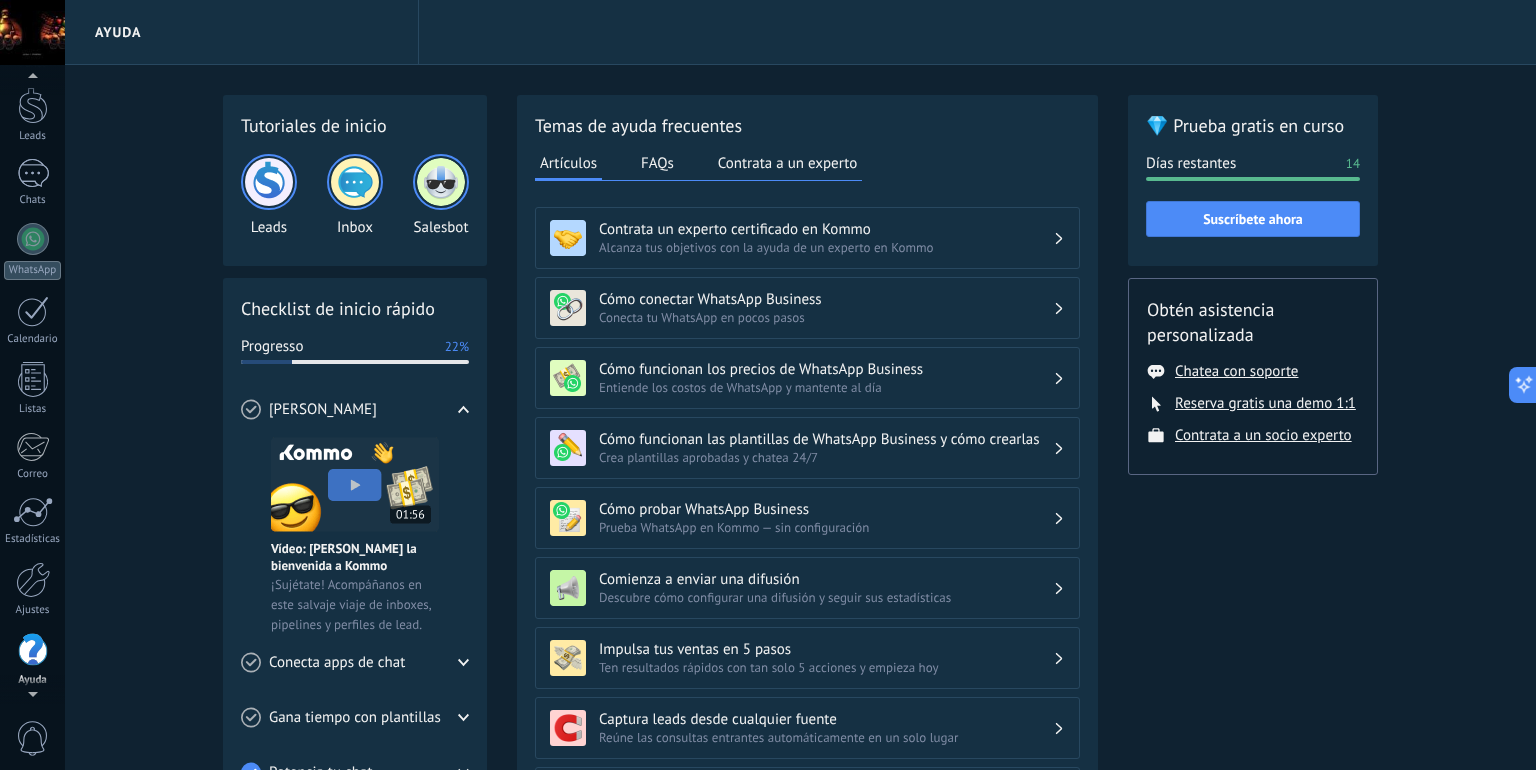 scroll, scrollTop: 52, scrollLeft: 0, axis: vertical 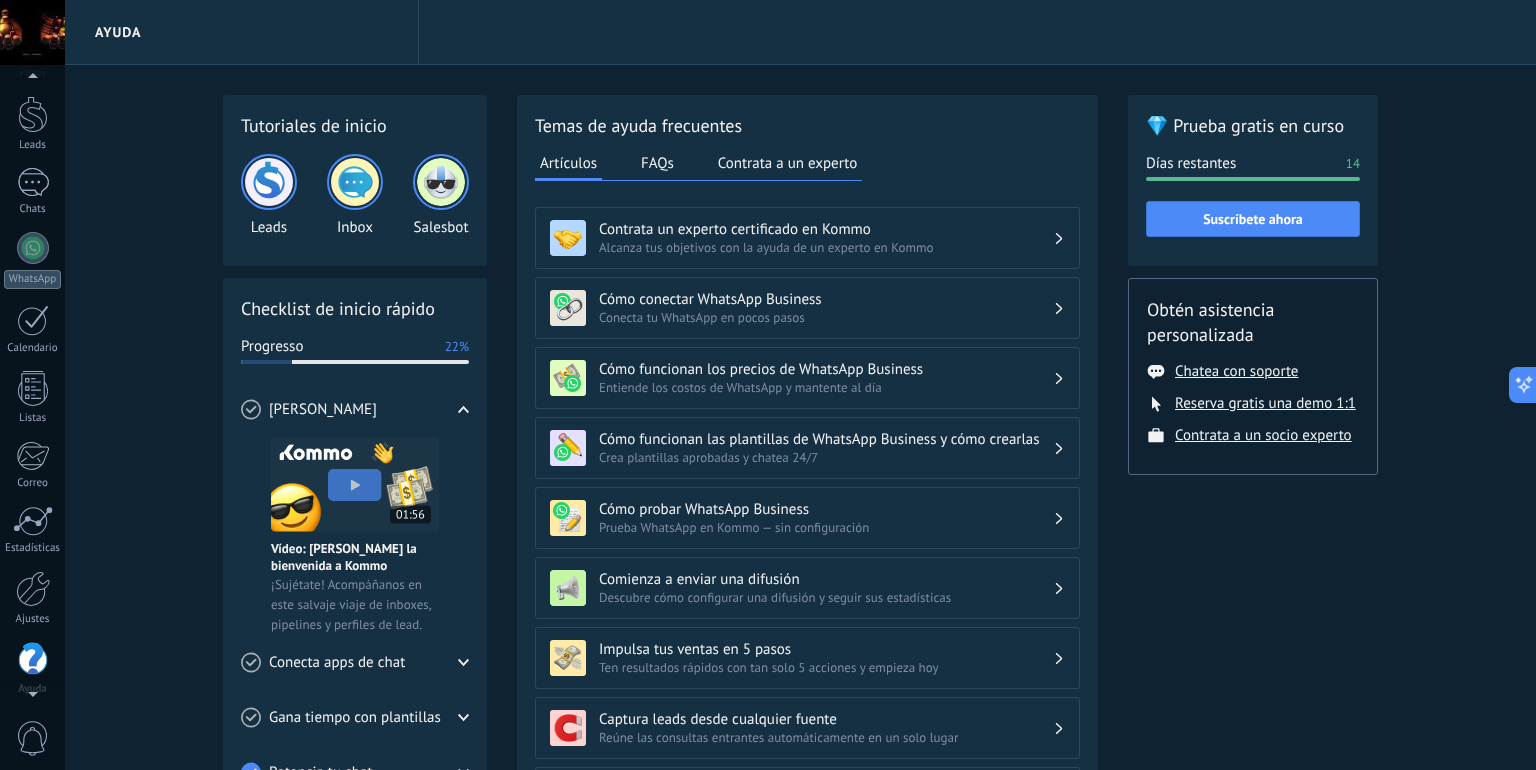 click at bounding box center (32, 32) 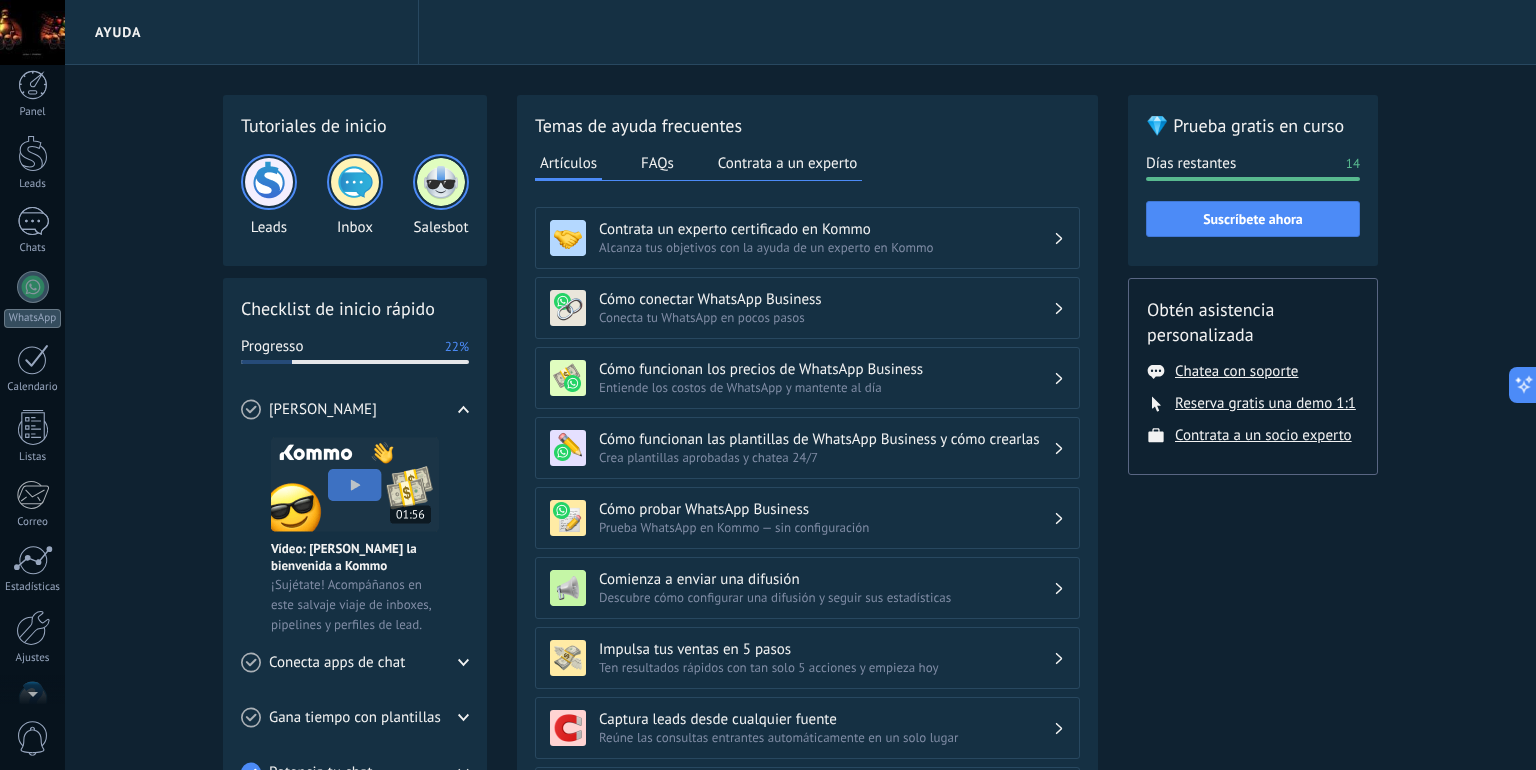 scroll, scrollTop: 0, scrollLeft: 0, axis: both 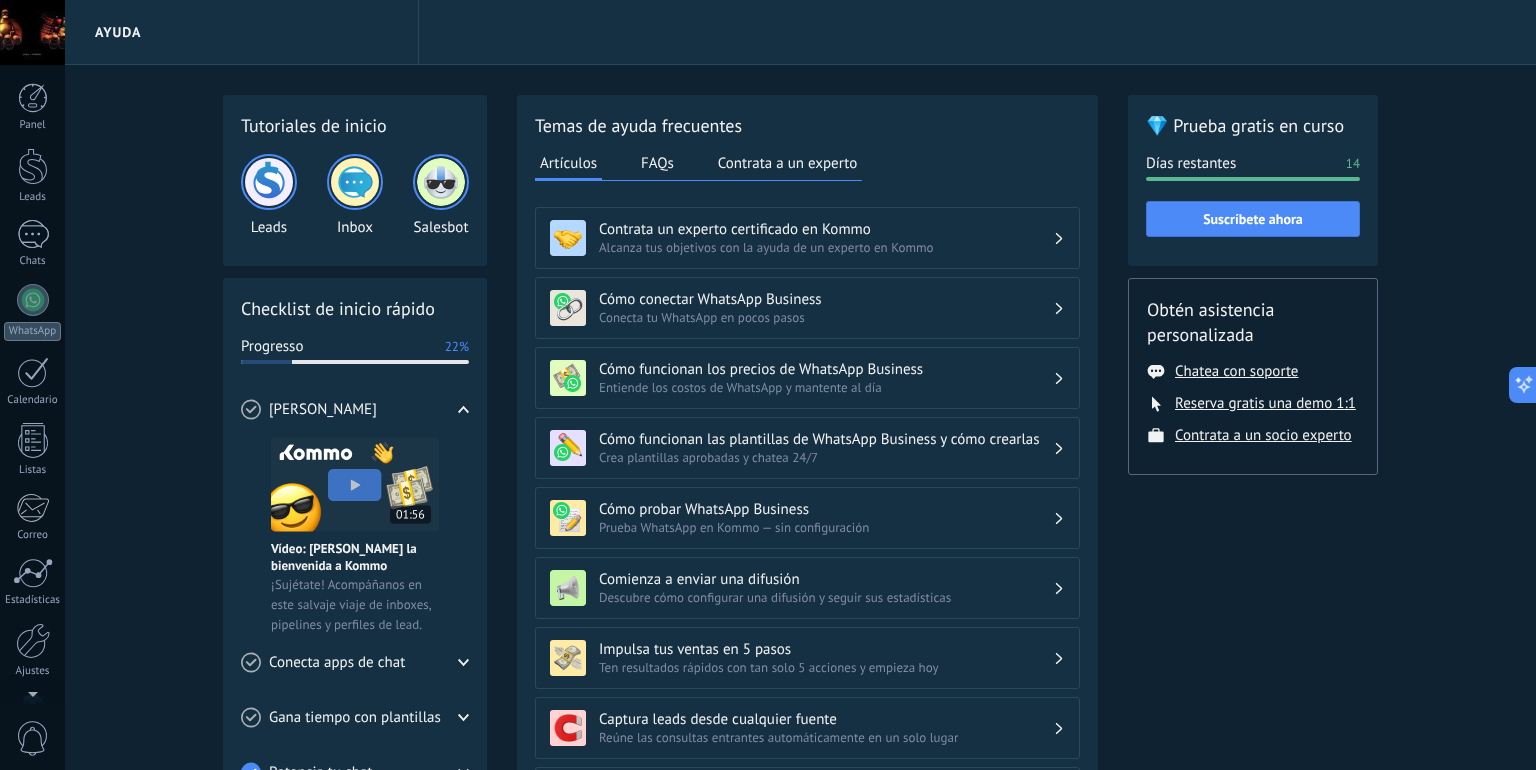 click on "Panel
Leads
Chats
WhatsApp
Clientes" at bounding box center [65, 385] 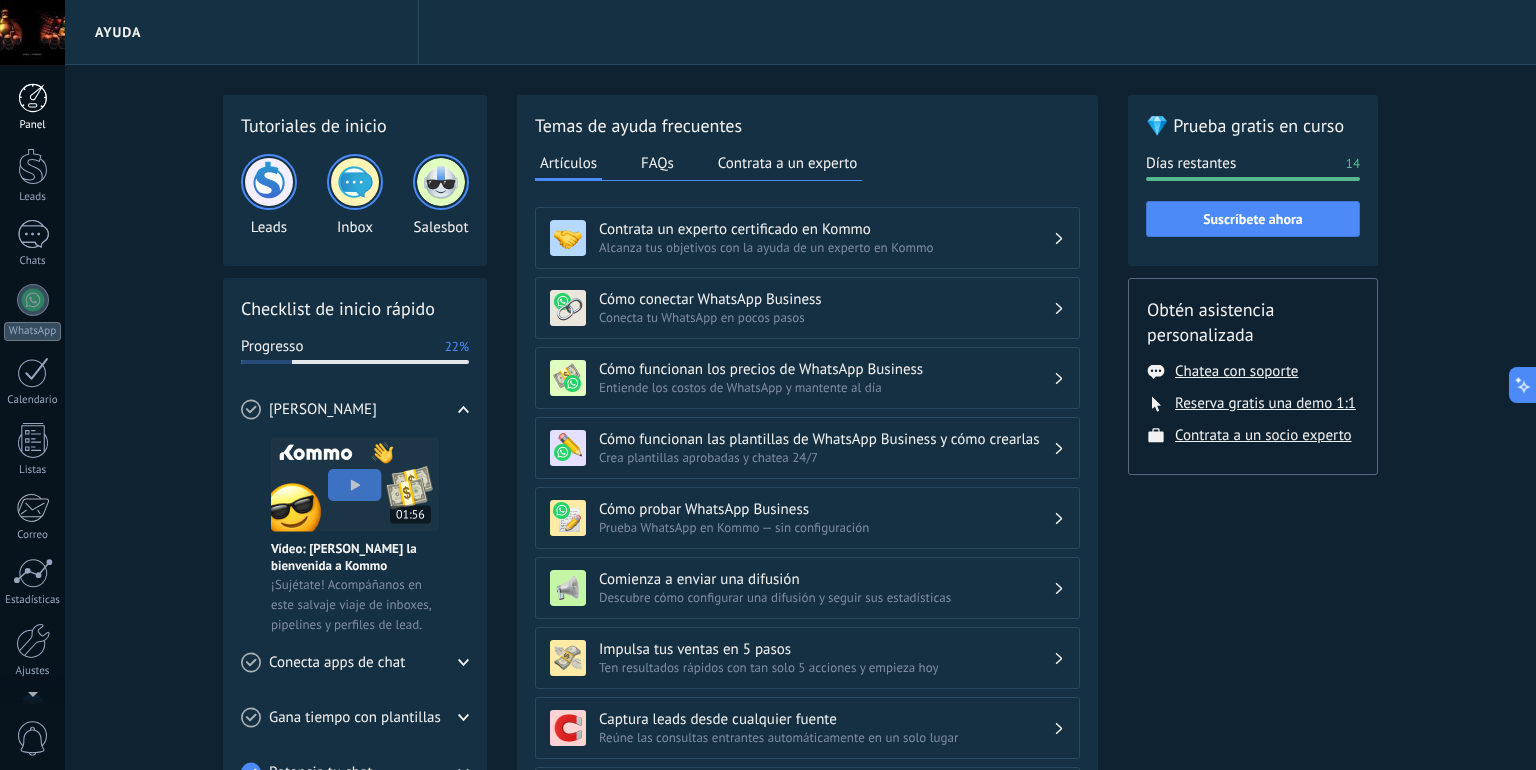 click at bounding box center [33, 98] 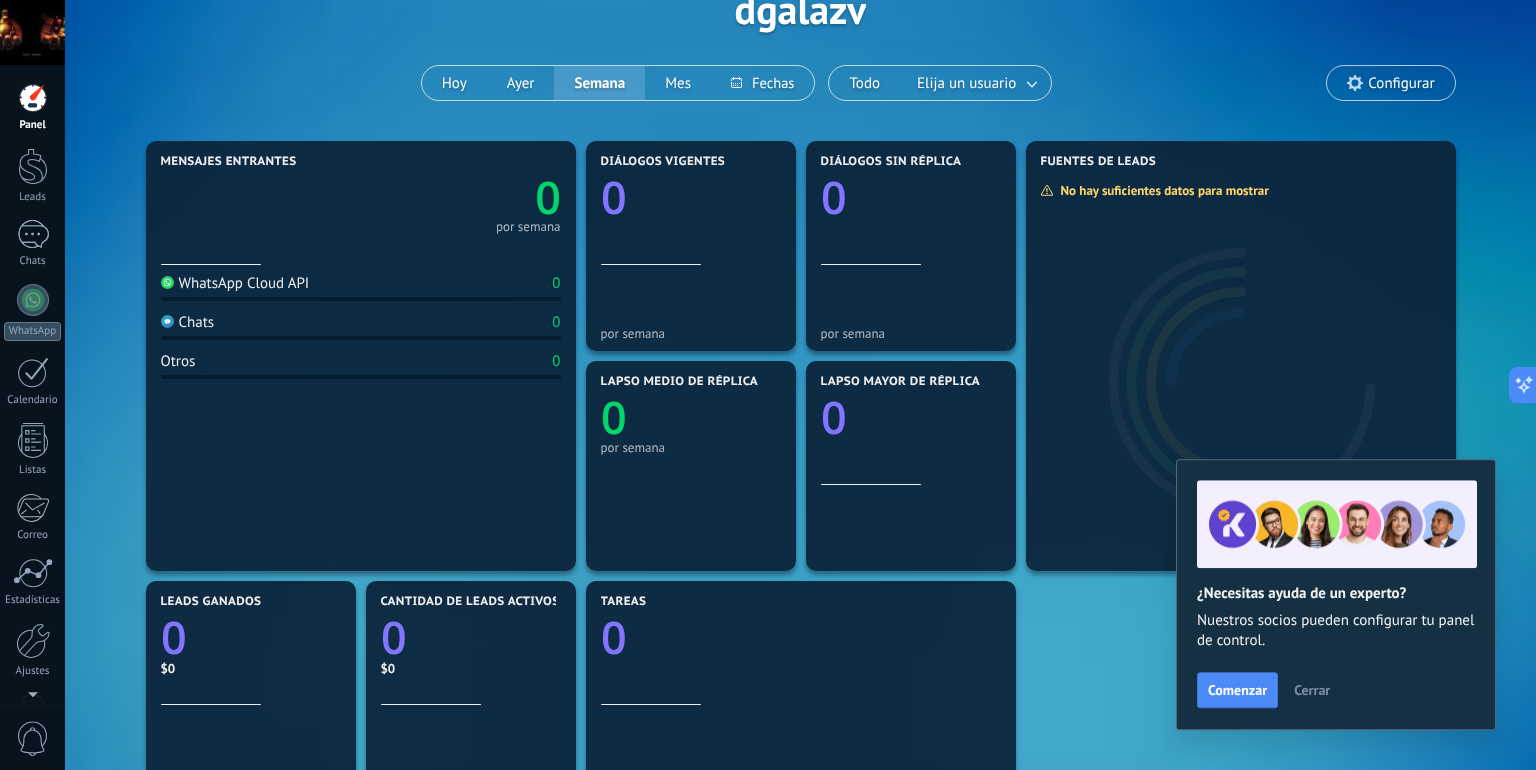 scroll, scrollTop: 0, scrollLeft: 0, axis: both 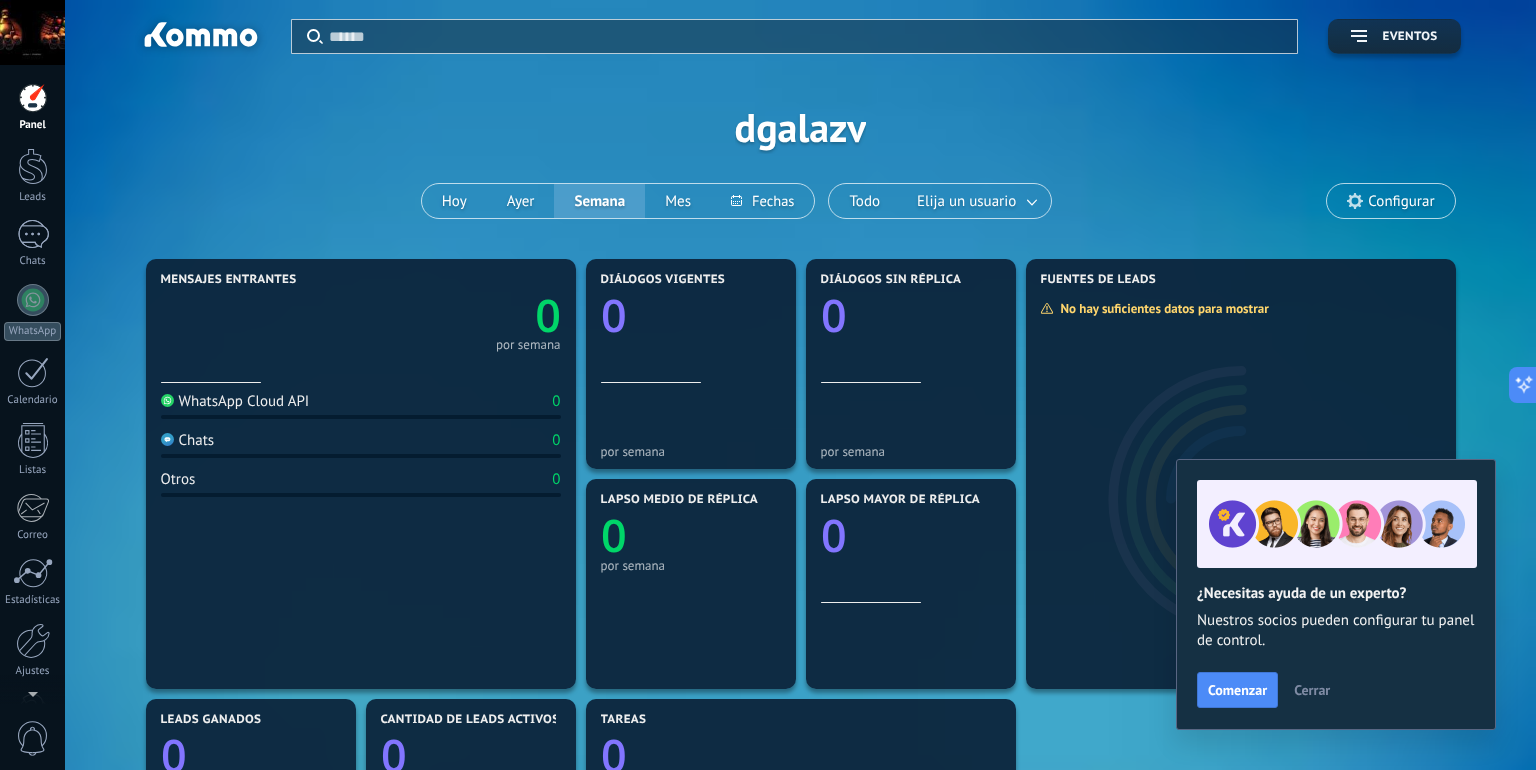 click at bounding box center (32, 32) 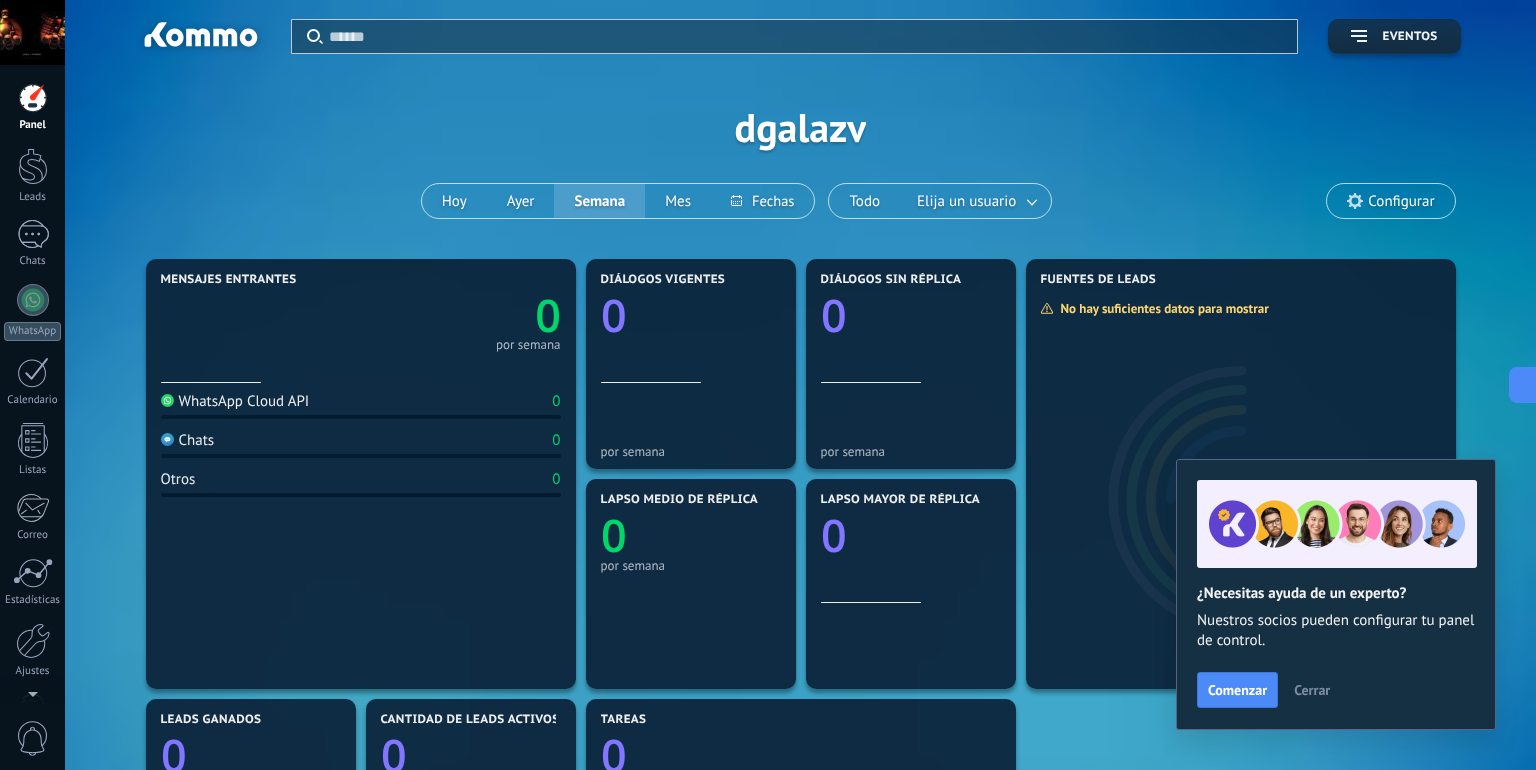 click at bounding box center (32, 32) 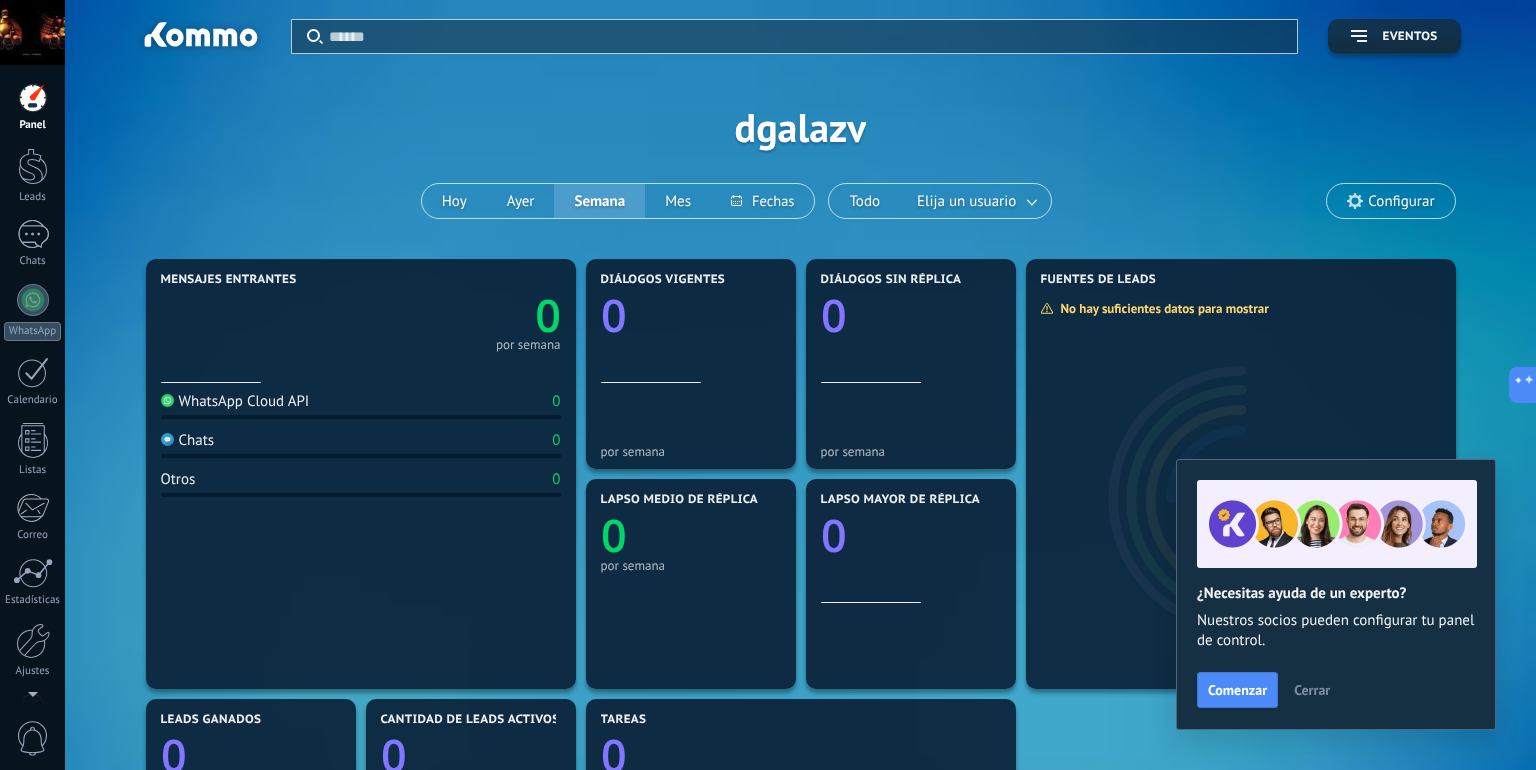 click at bounding box center [32, 32] 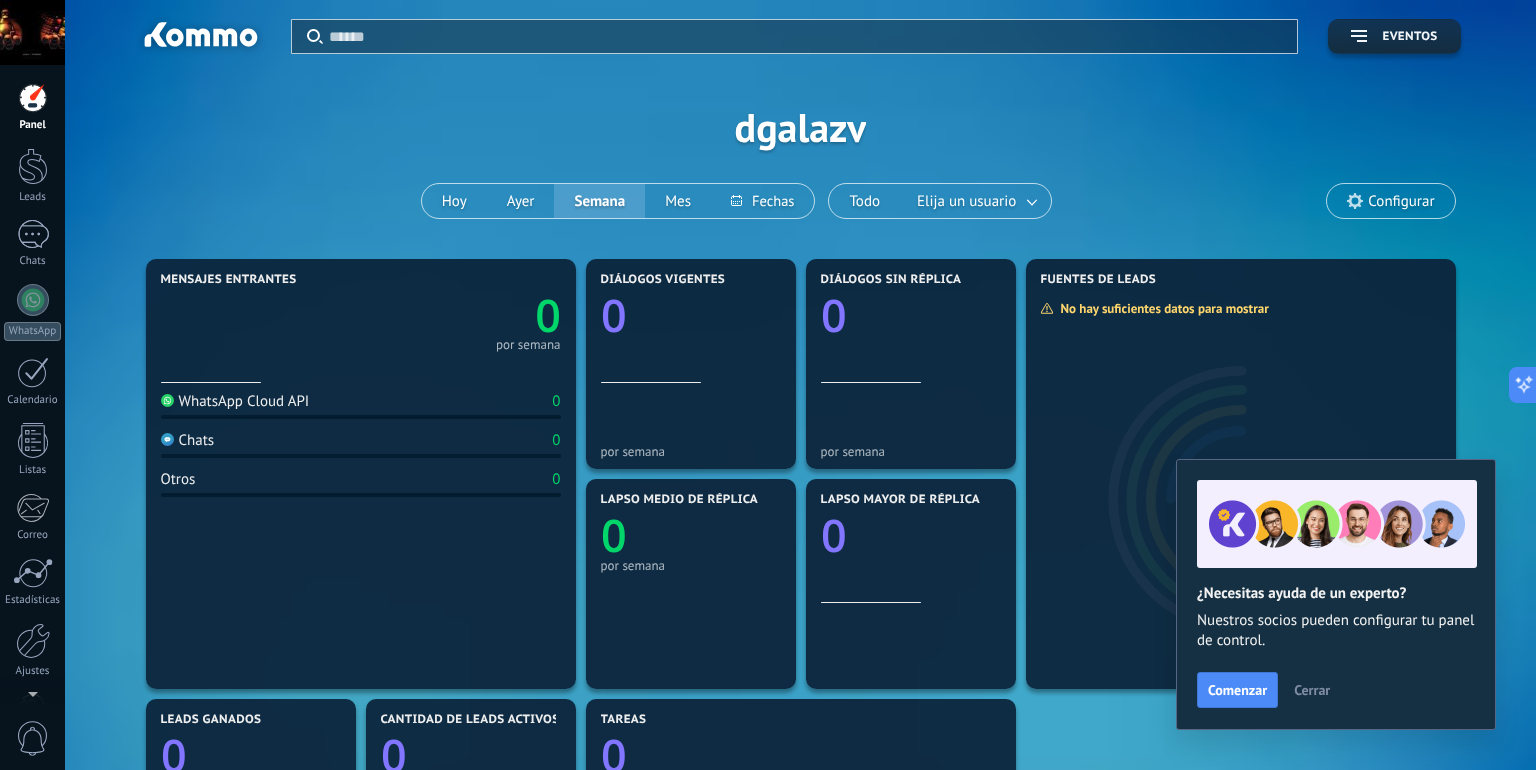 click at bounding box center [33, 98] 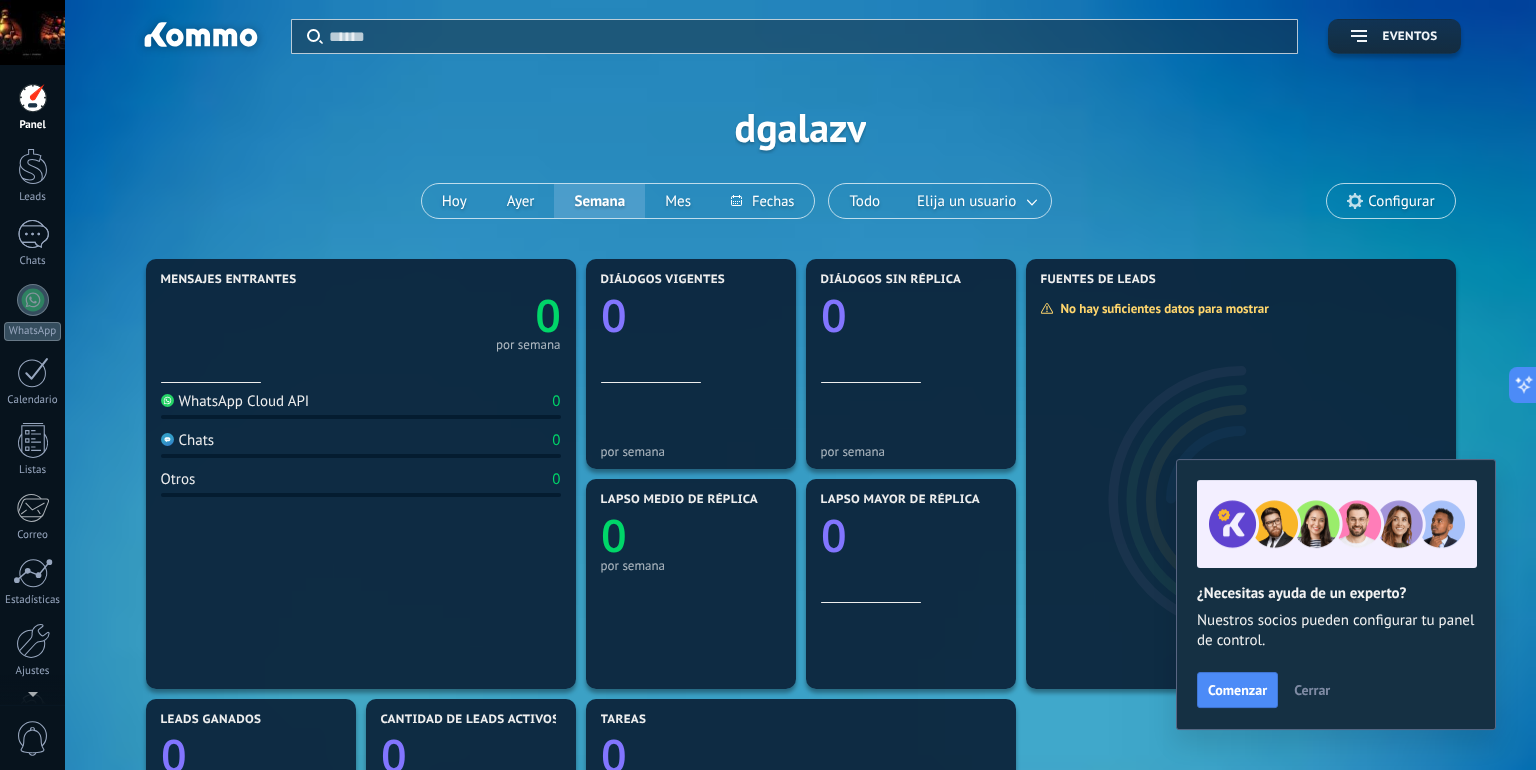 scroll, scrollTop: 0, scrollLeft: 0, axis: both 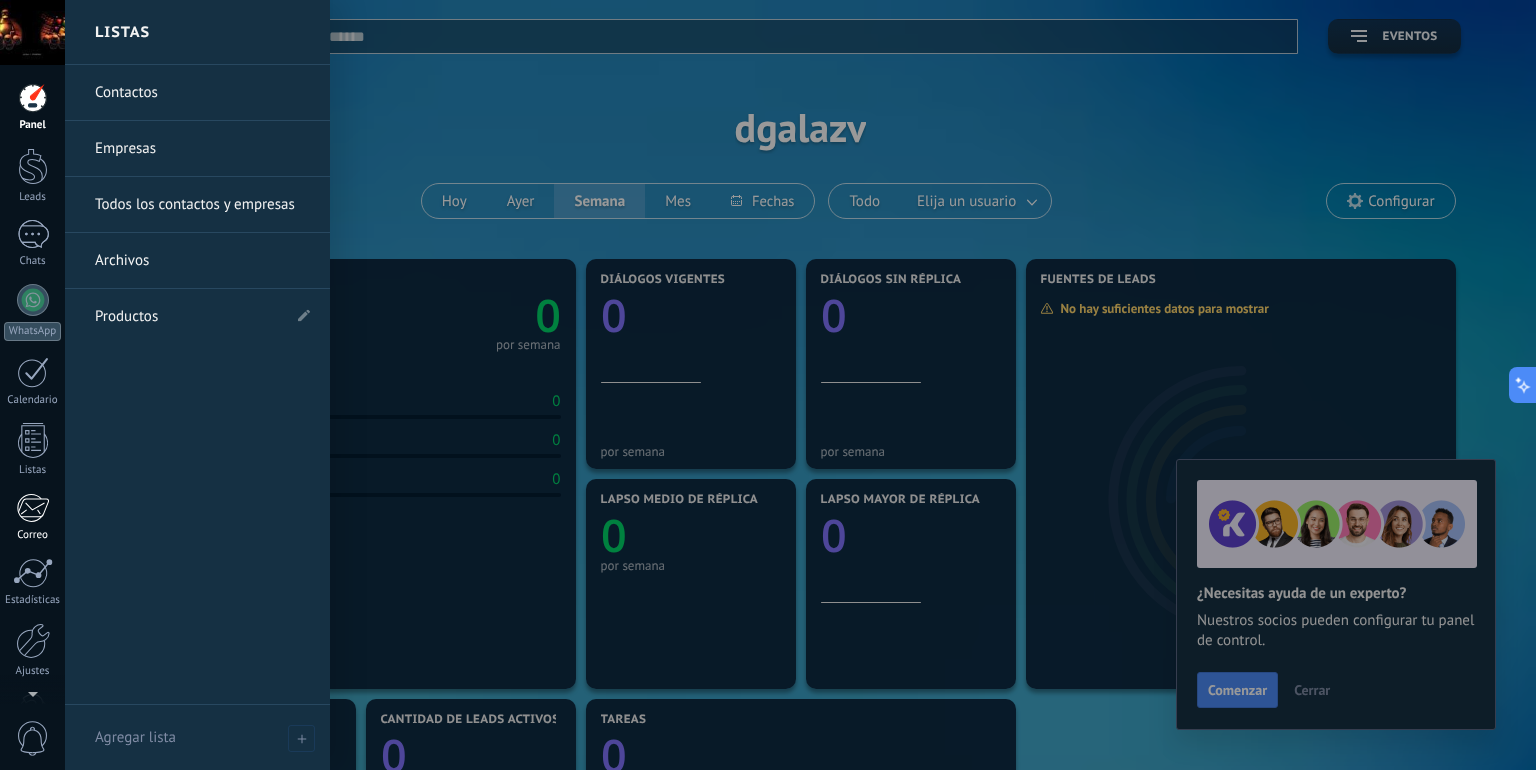 click at bounding box center (32, 508) 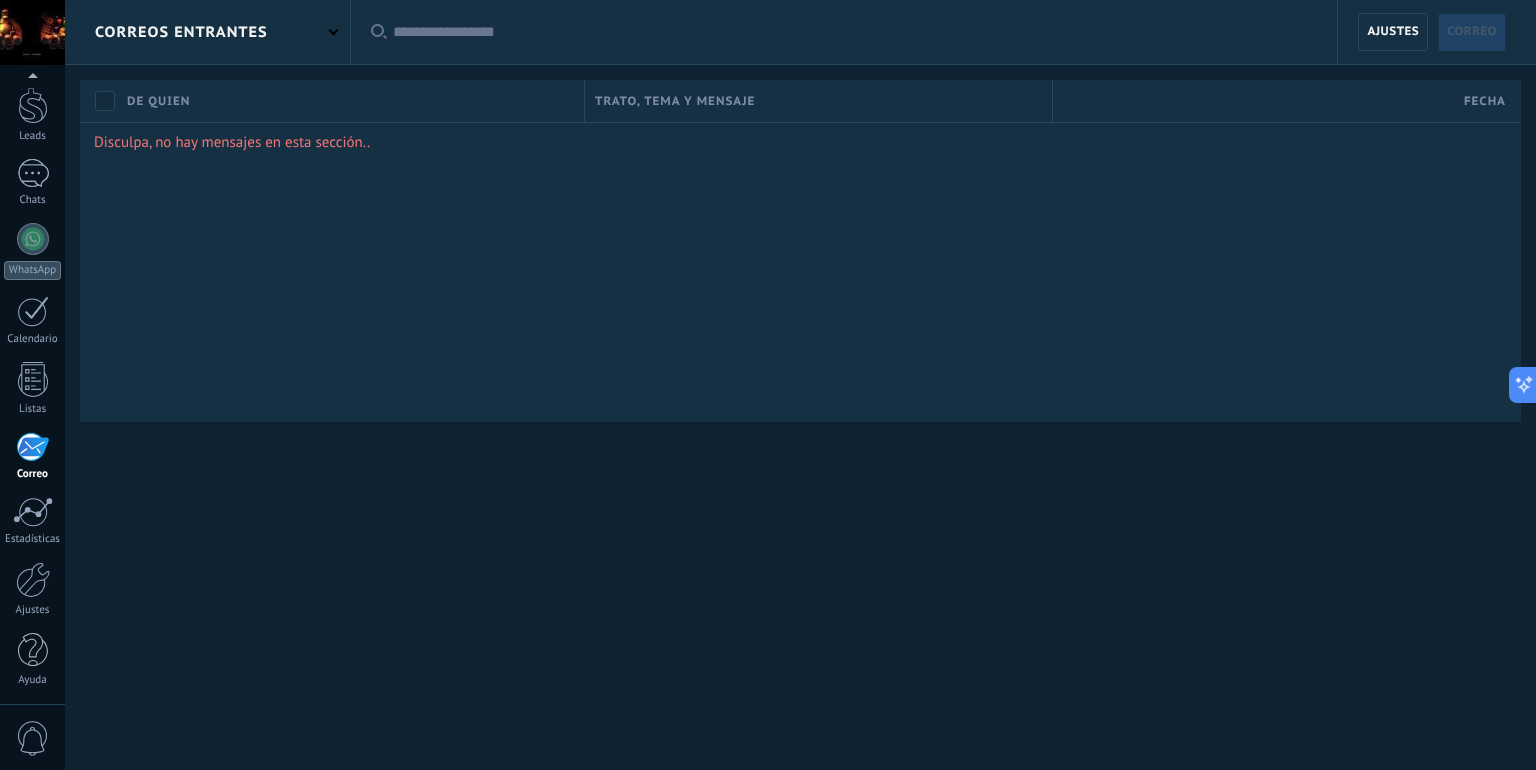 scroll, scrollTop: 61, scrollLeft: 0, axis: vertical 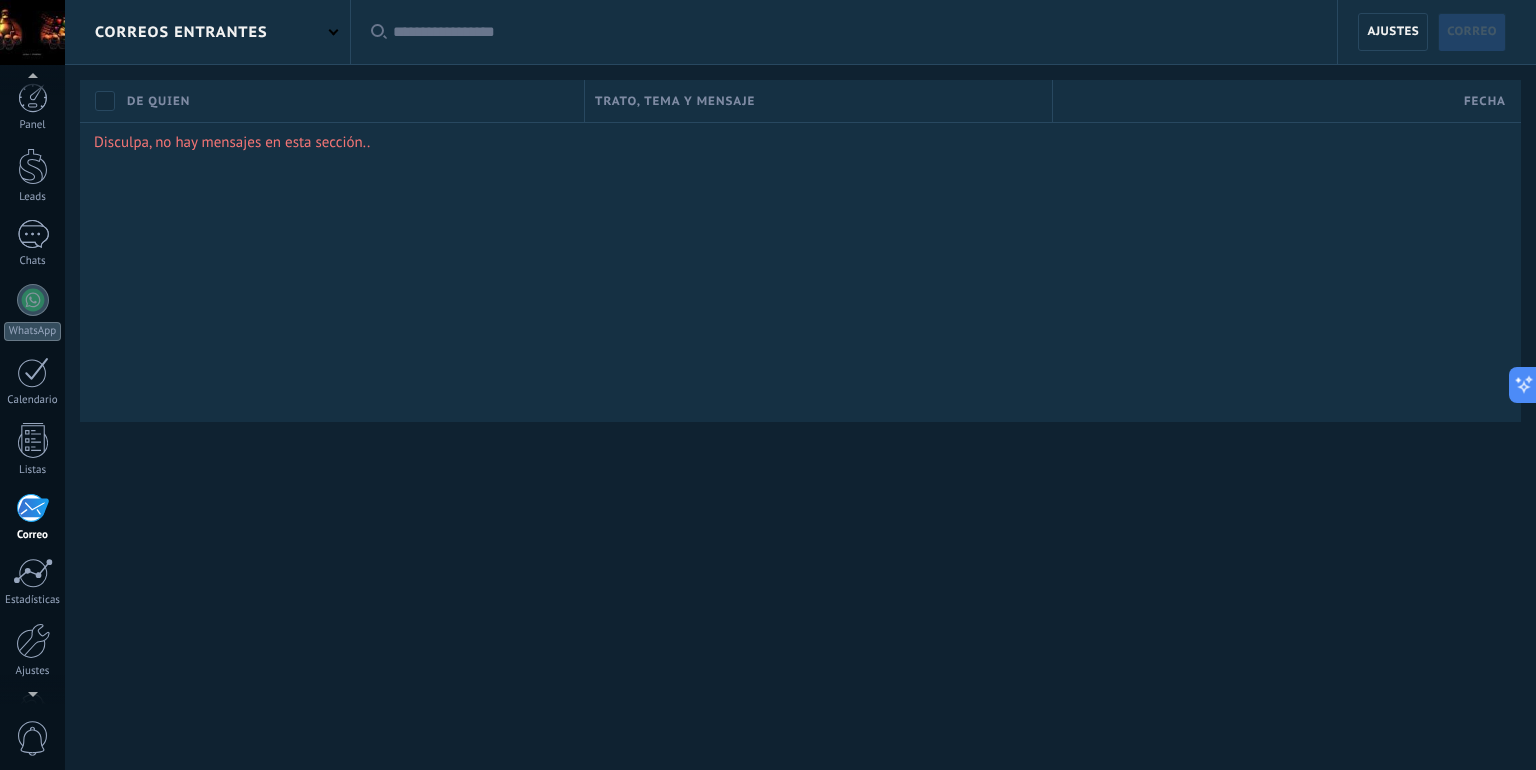 click on "Panel
Leads
Chats
WhatsApp
Clientes" at bounding box center [65, 385] 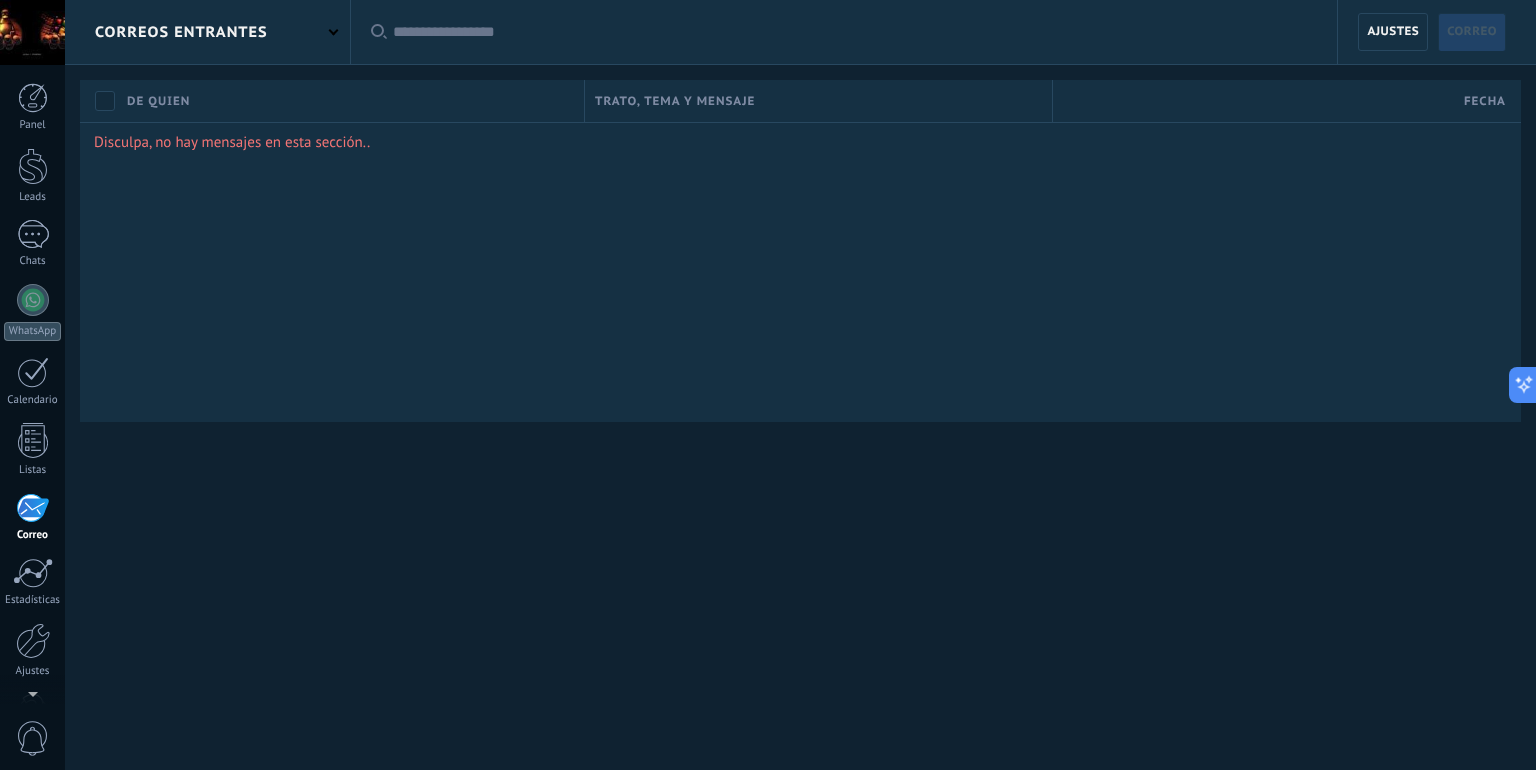 click at bounding box center [32, 32] 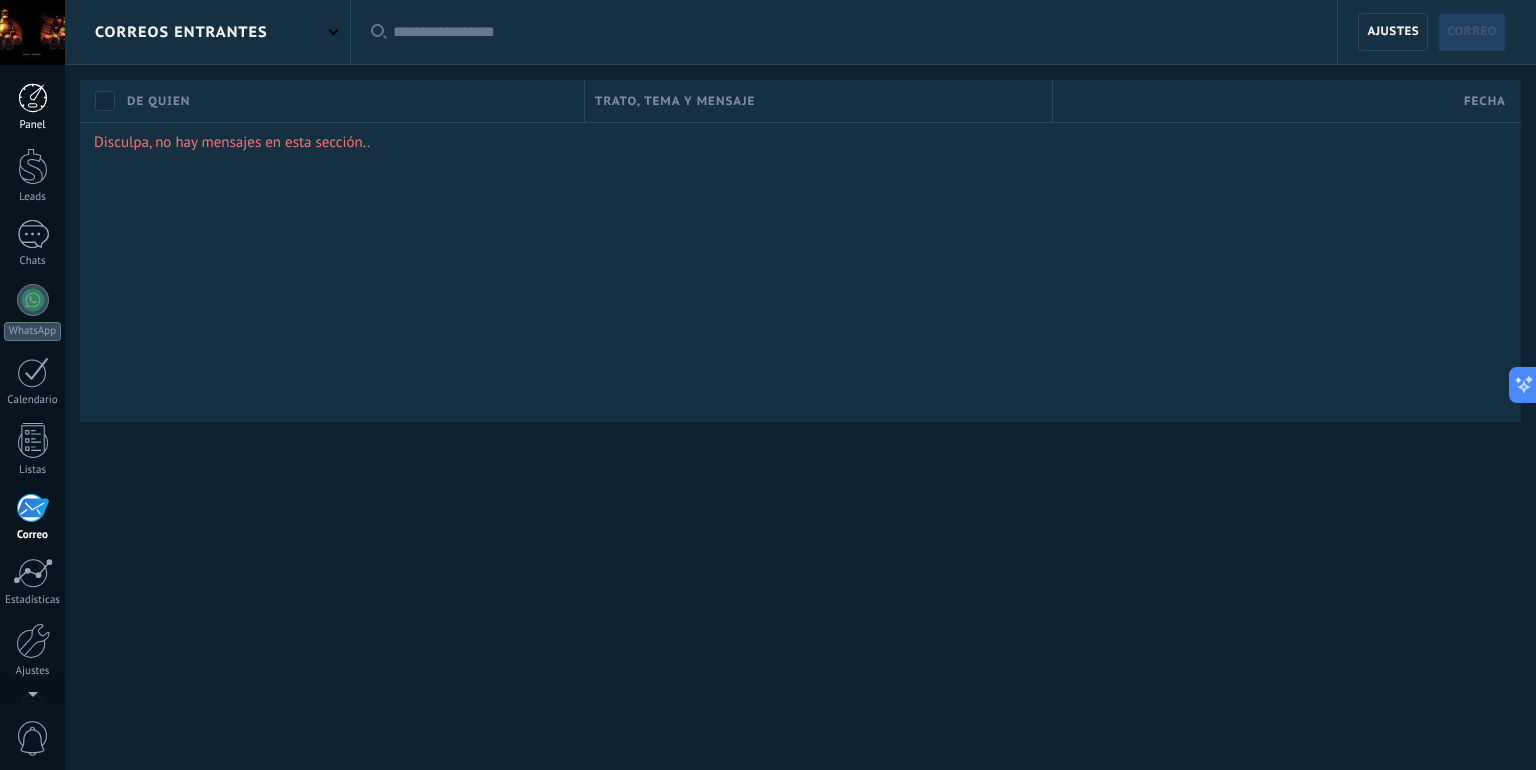 click on "Panel" at bounding box center [32, 107] 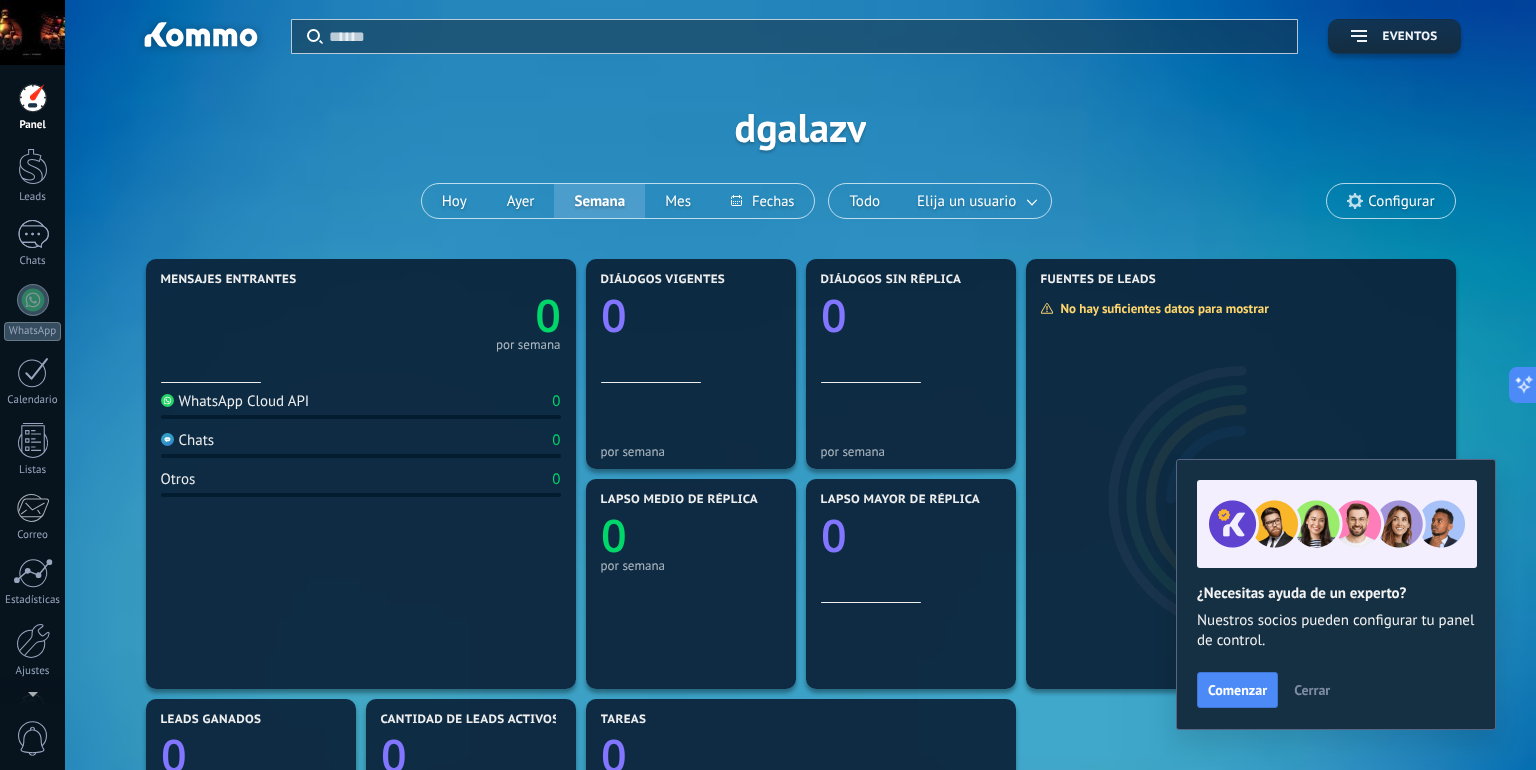 click on "Cerrar" at bounding box center [1312, 690] 